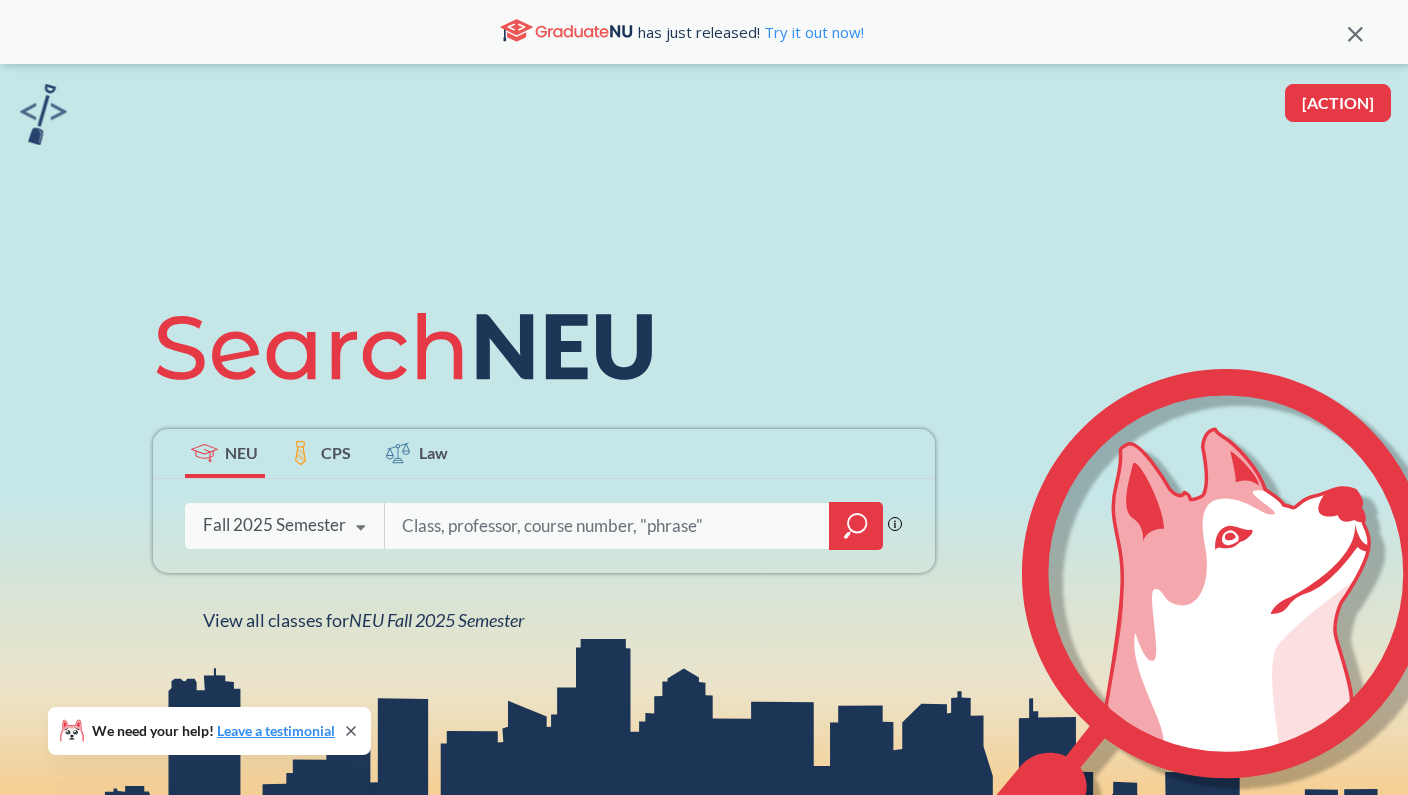 scroll, scrollTop: 0, scrollLeft: 0, axis: both 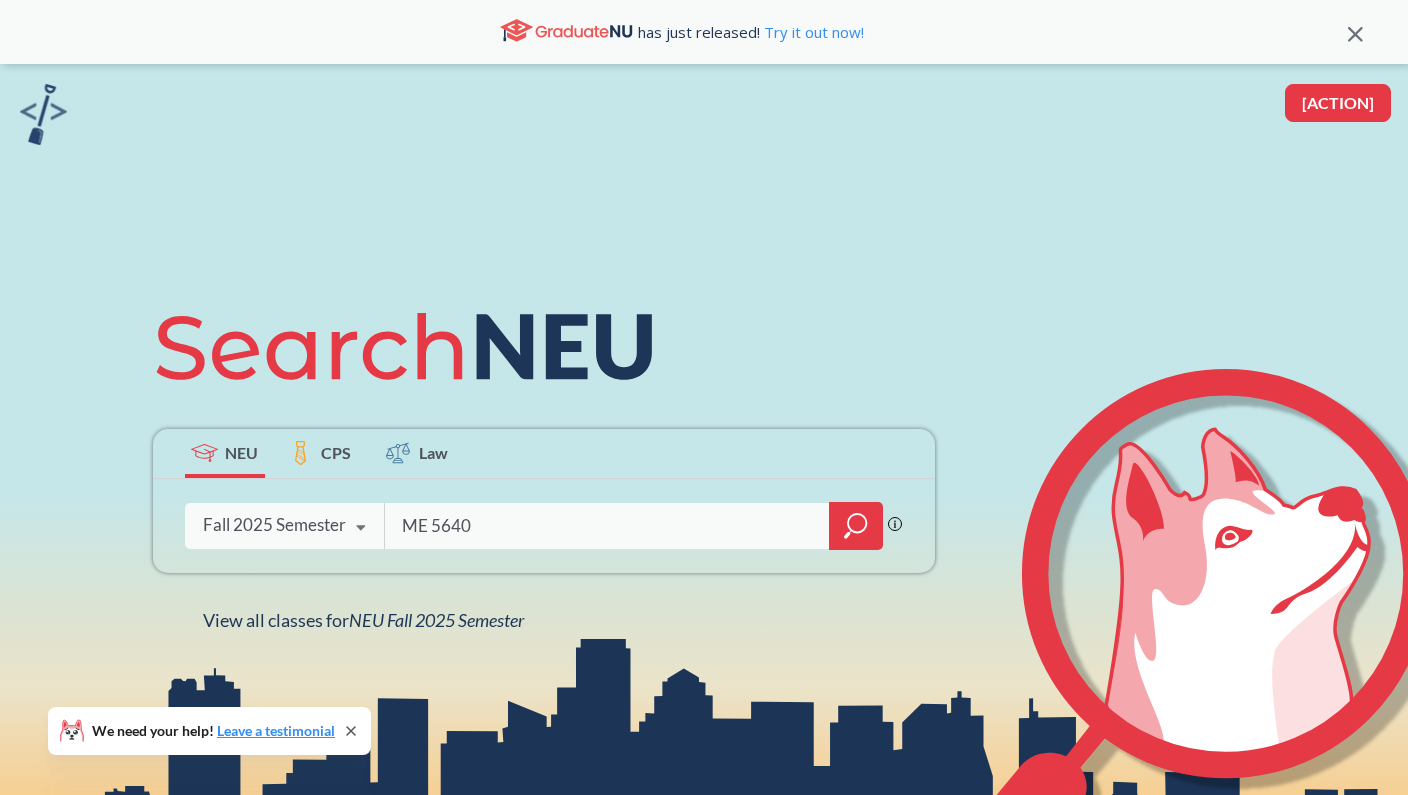 type on "ME 5640" 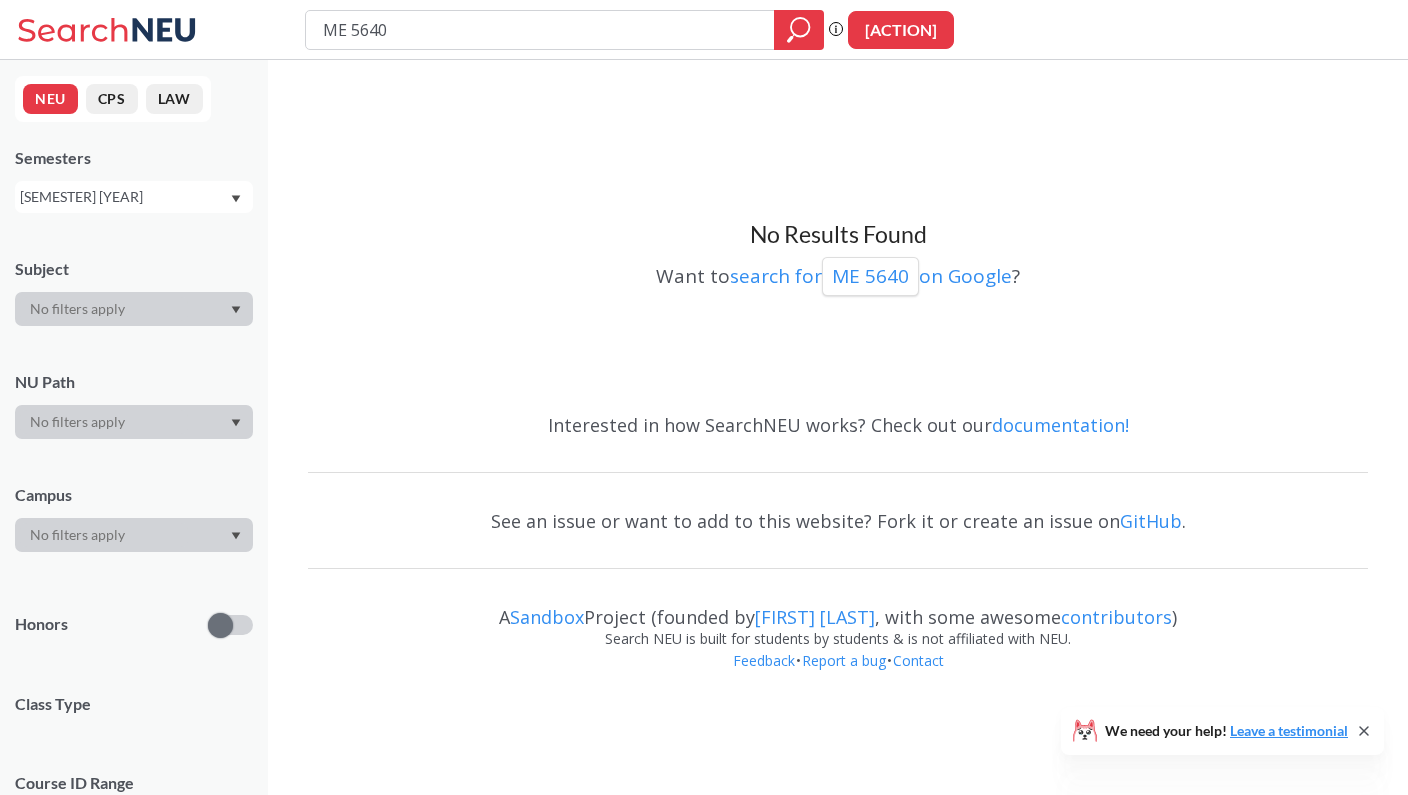 click on "[SEMESTER] [YEAR]" at bounding box center (124, 197) 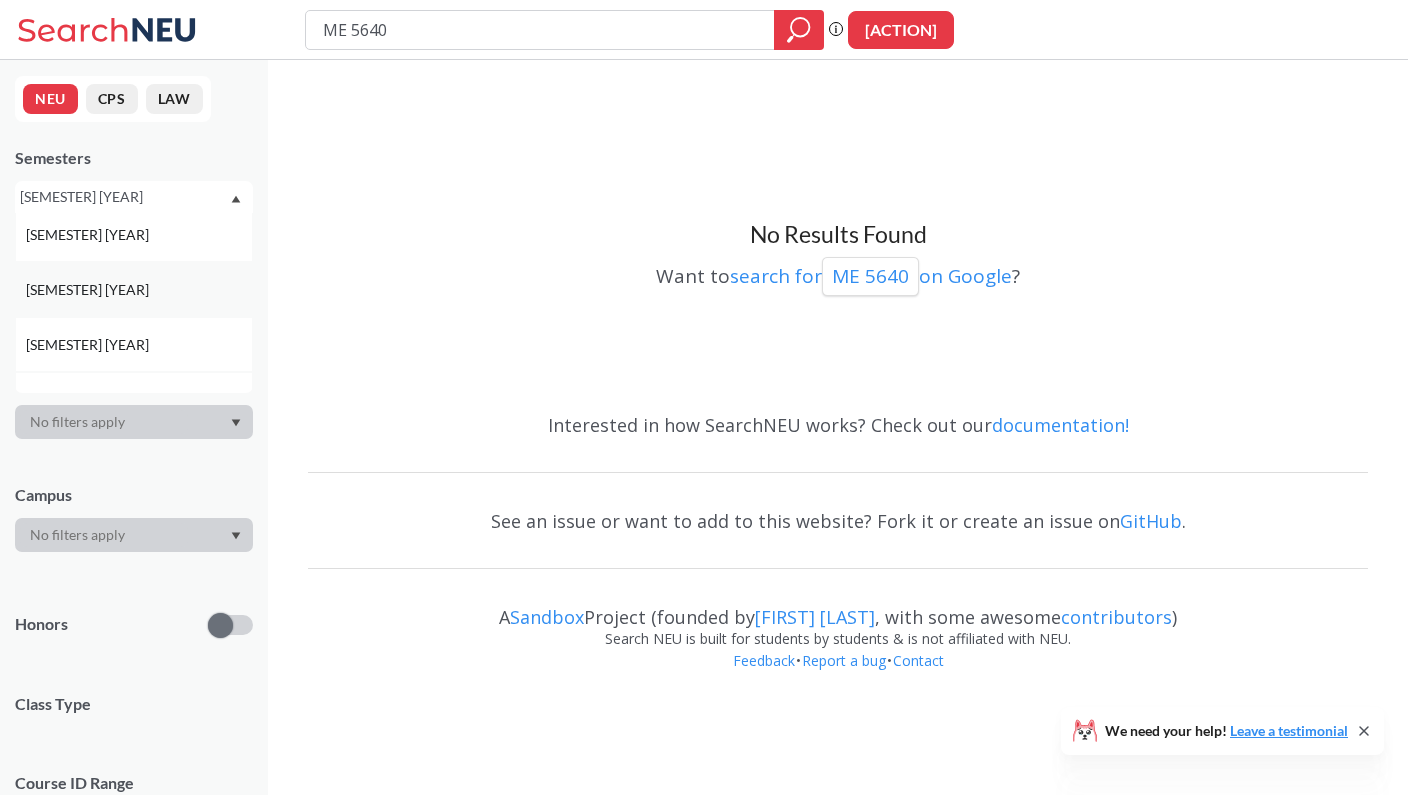 scroll, scrollTop: 168, scrollLeft: 0, axis: vertical 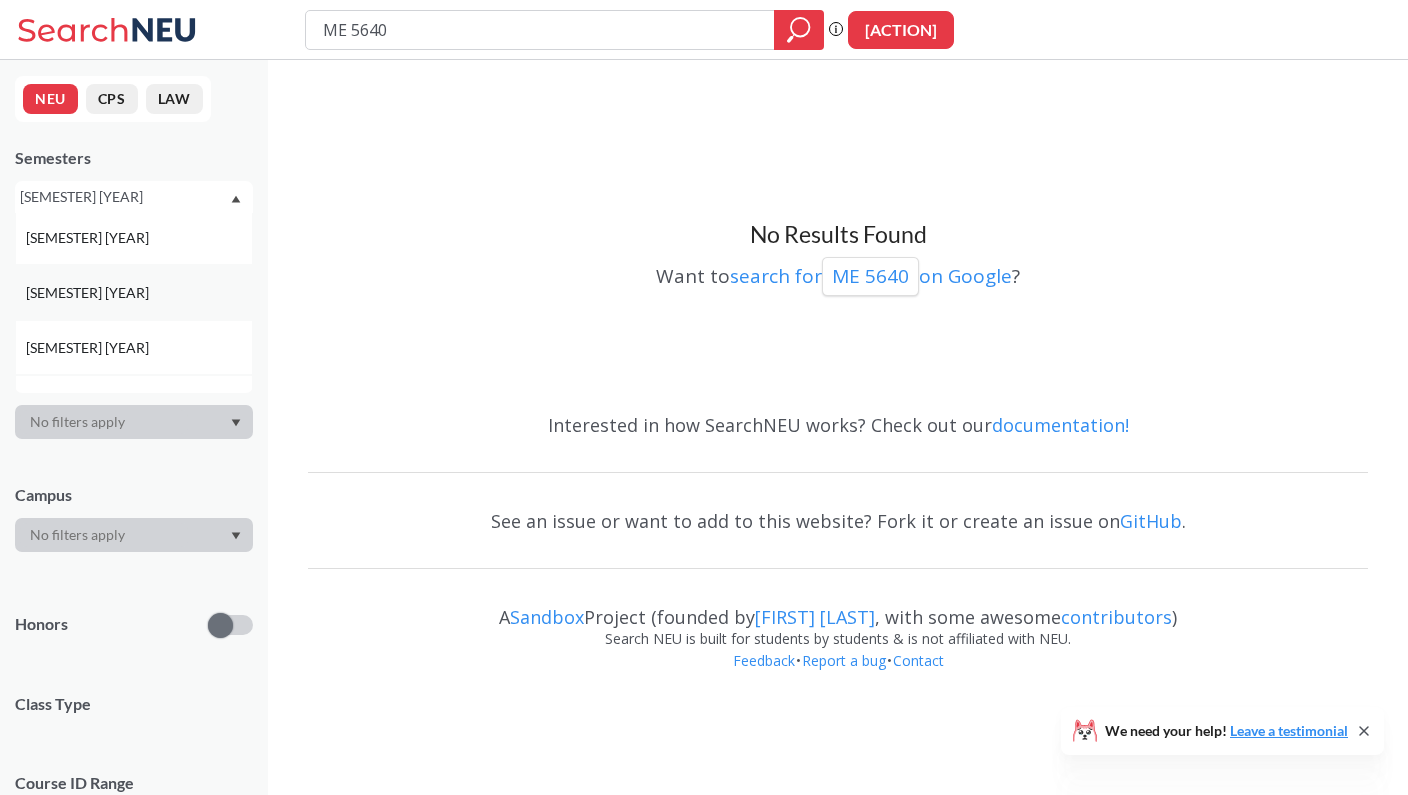click on "[SEMESTER] [YEAR]" at bounding box center [139, 293] 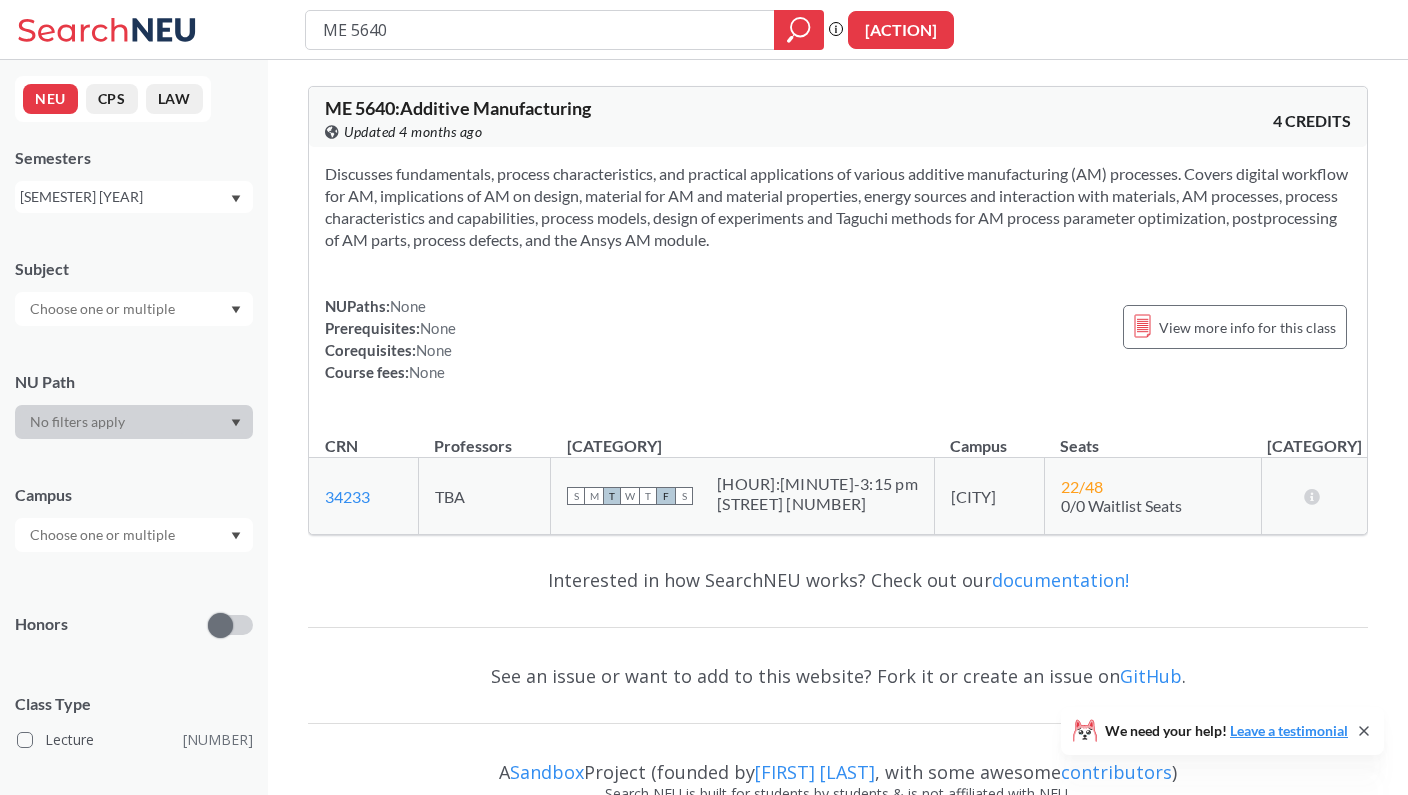 click on "Semesters [SEMESTER] [YEAR]" at bounding box center (134, 180) 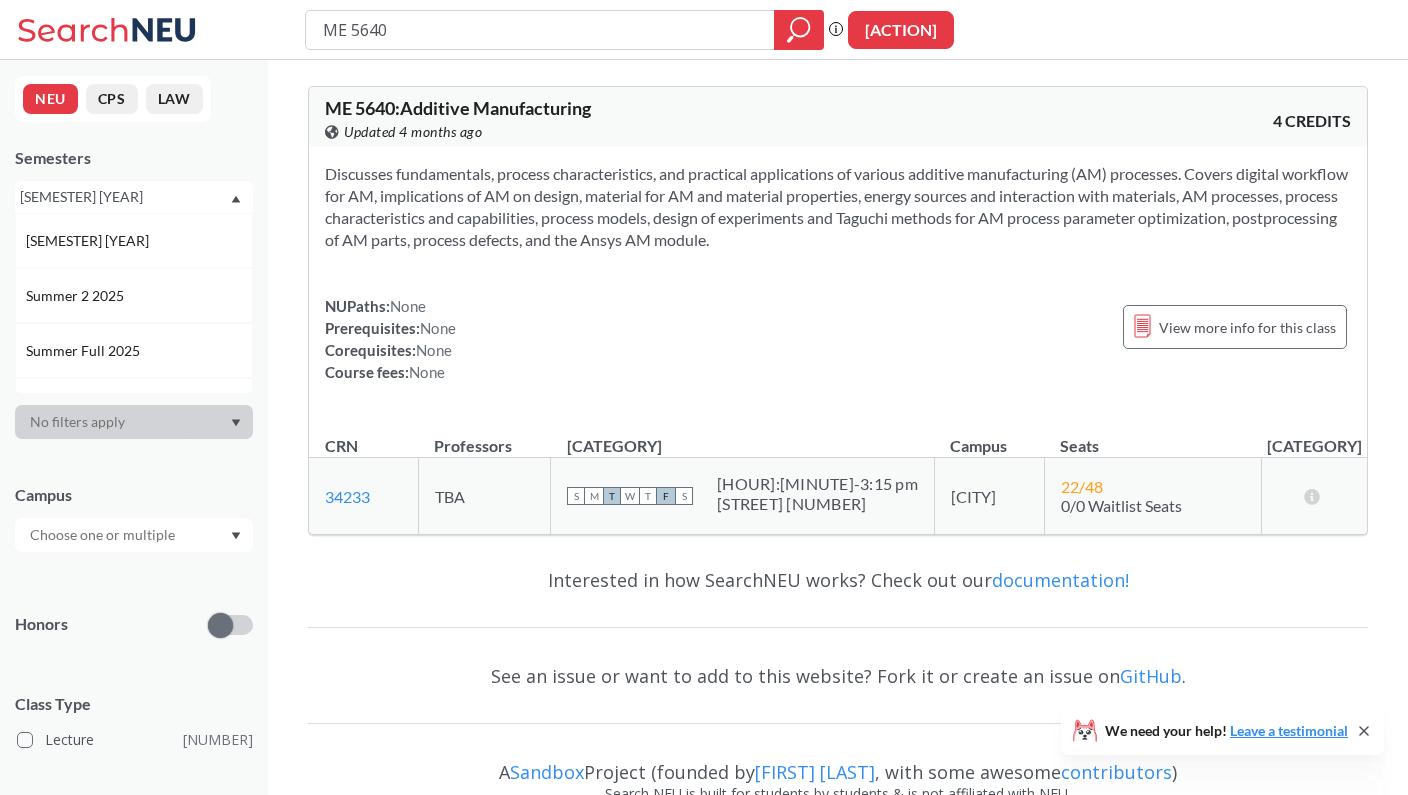 click on "[SEMESTER] [YEAR]" at bounding box center [124, 197] 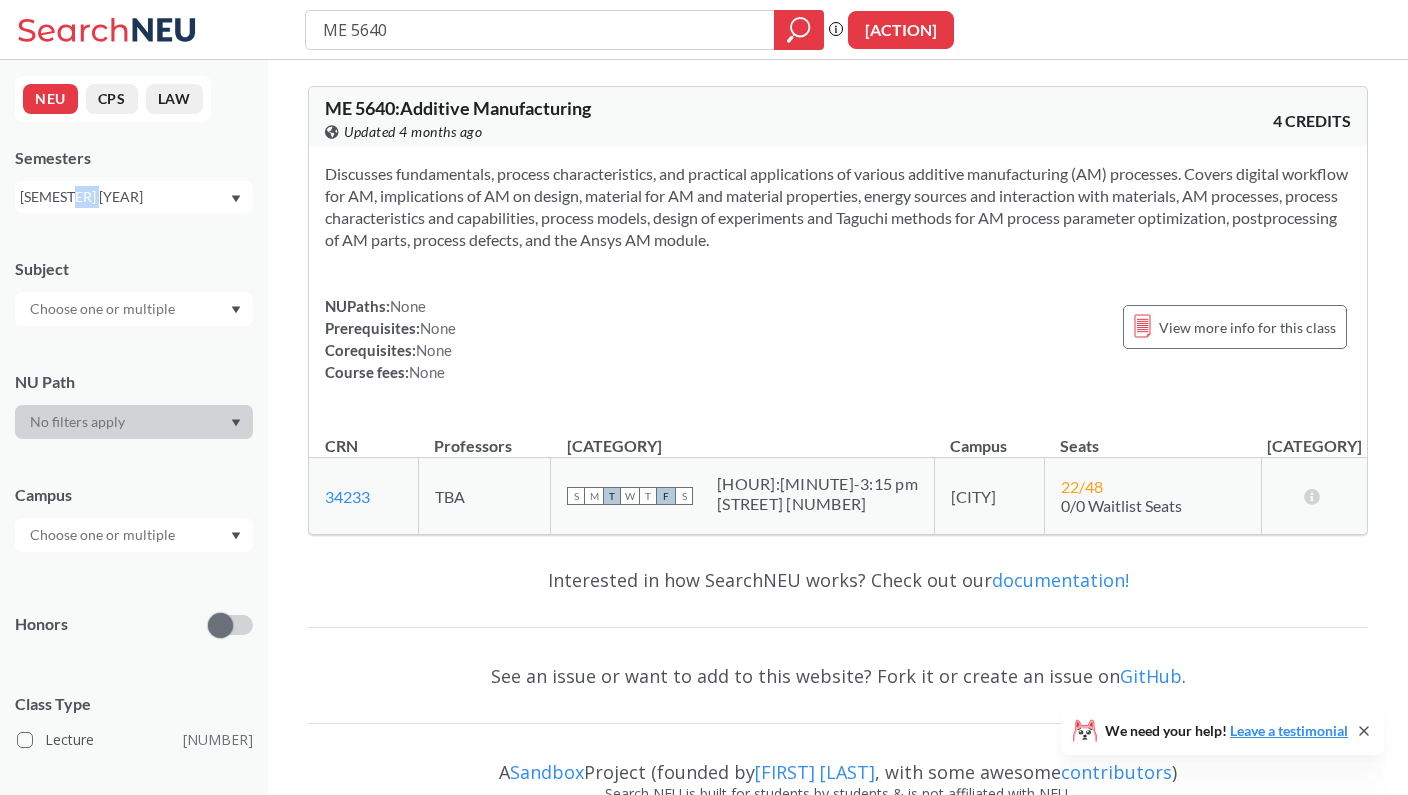 click on "[SEMESTER] [YEAR]" at bounding box center (124, 197) 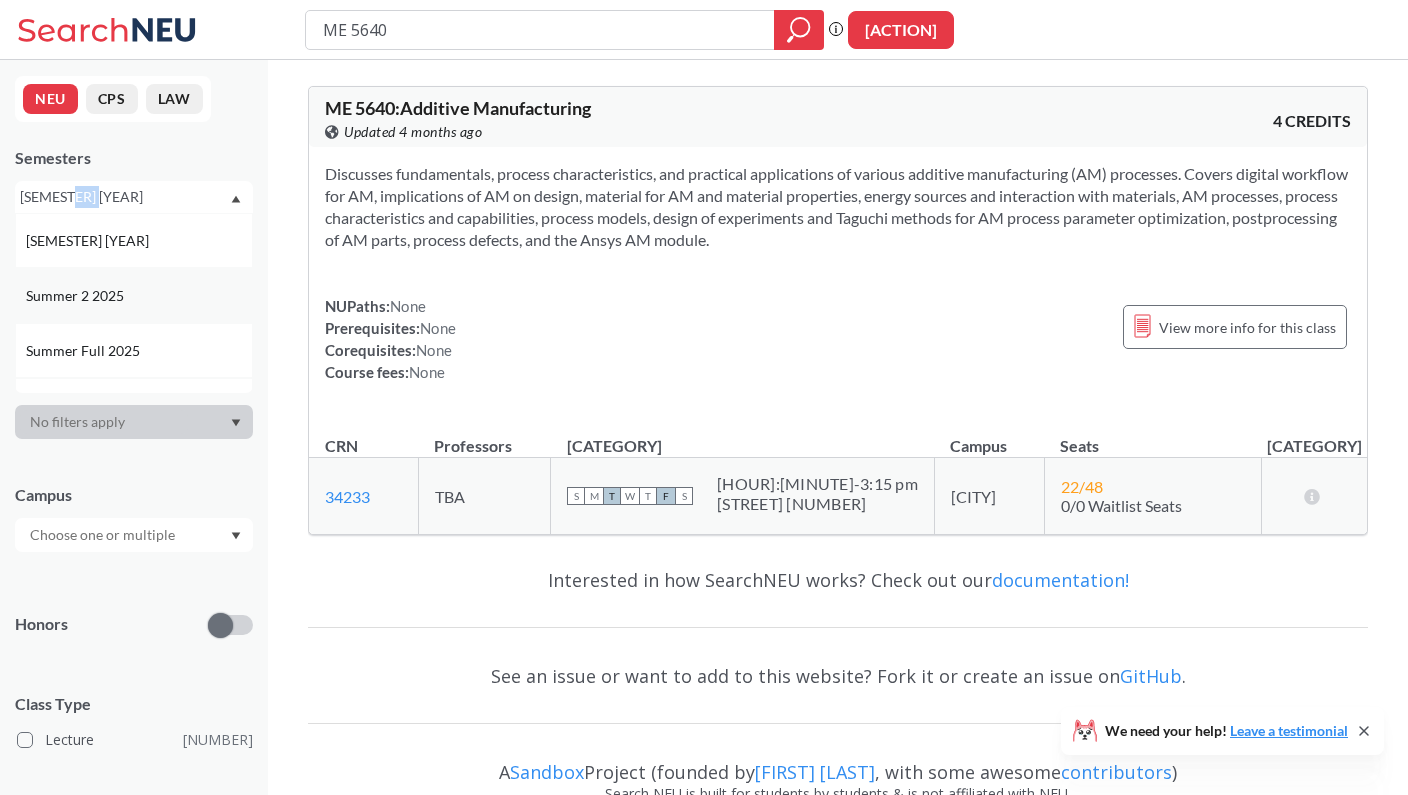 scroll, scrollTop: 443, scrollLeft: 0, axis: vertical 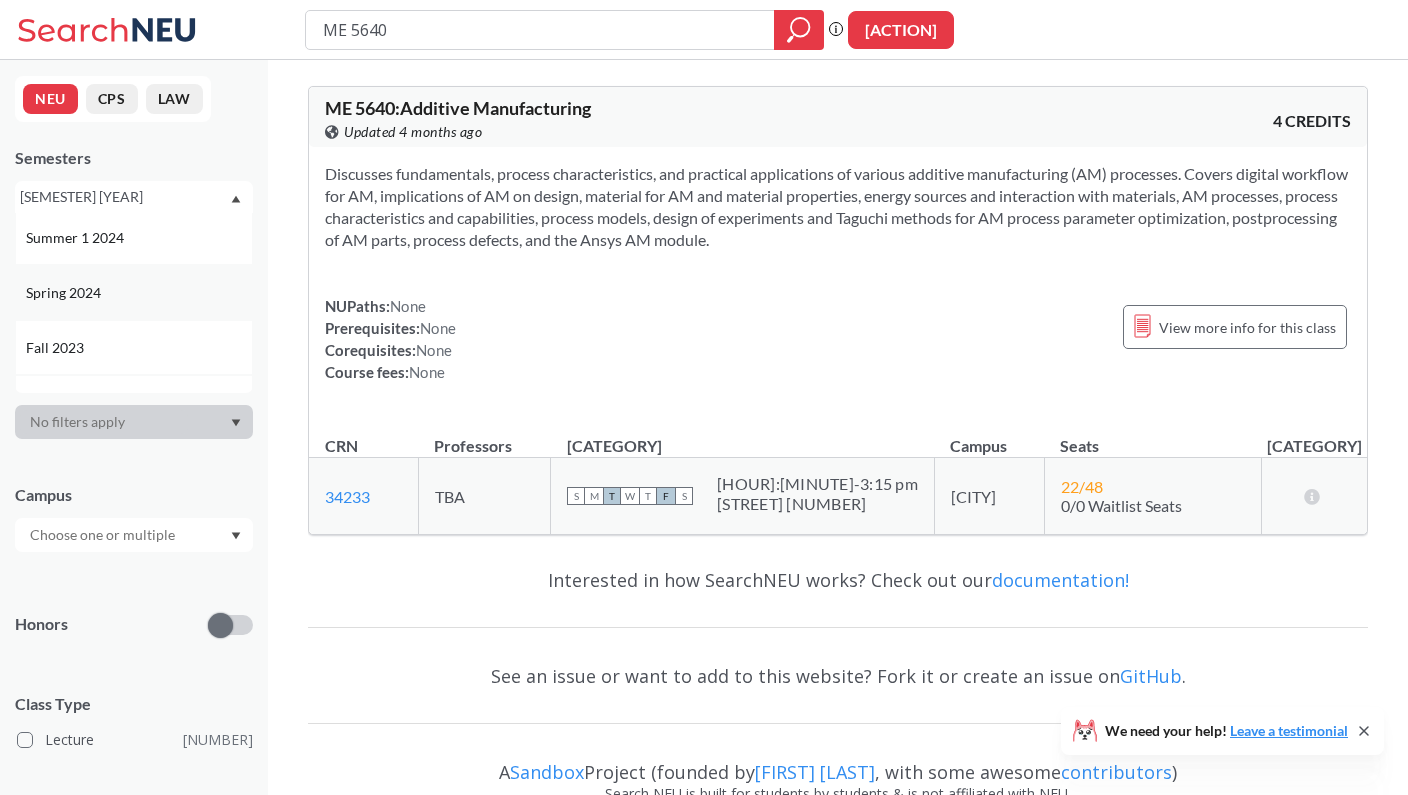 click on "Spring 2024" at bounding box center (139, 293) 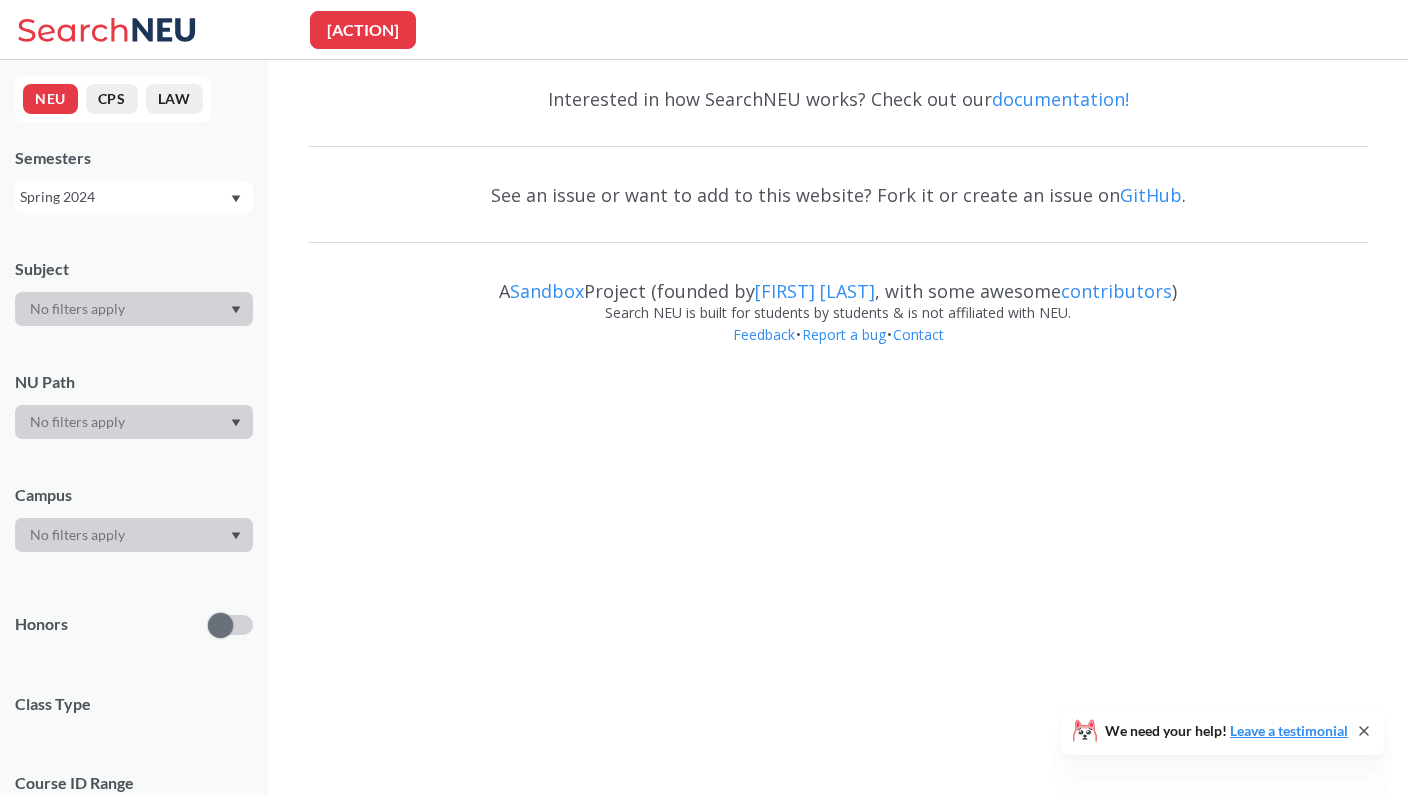 scroll, scrollTop: 0, scrollLeft: 0, axis: both 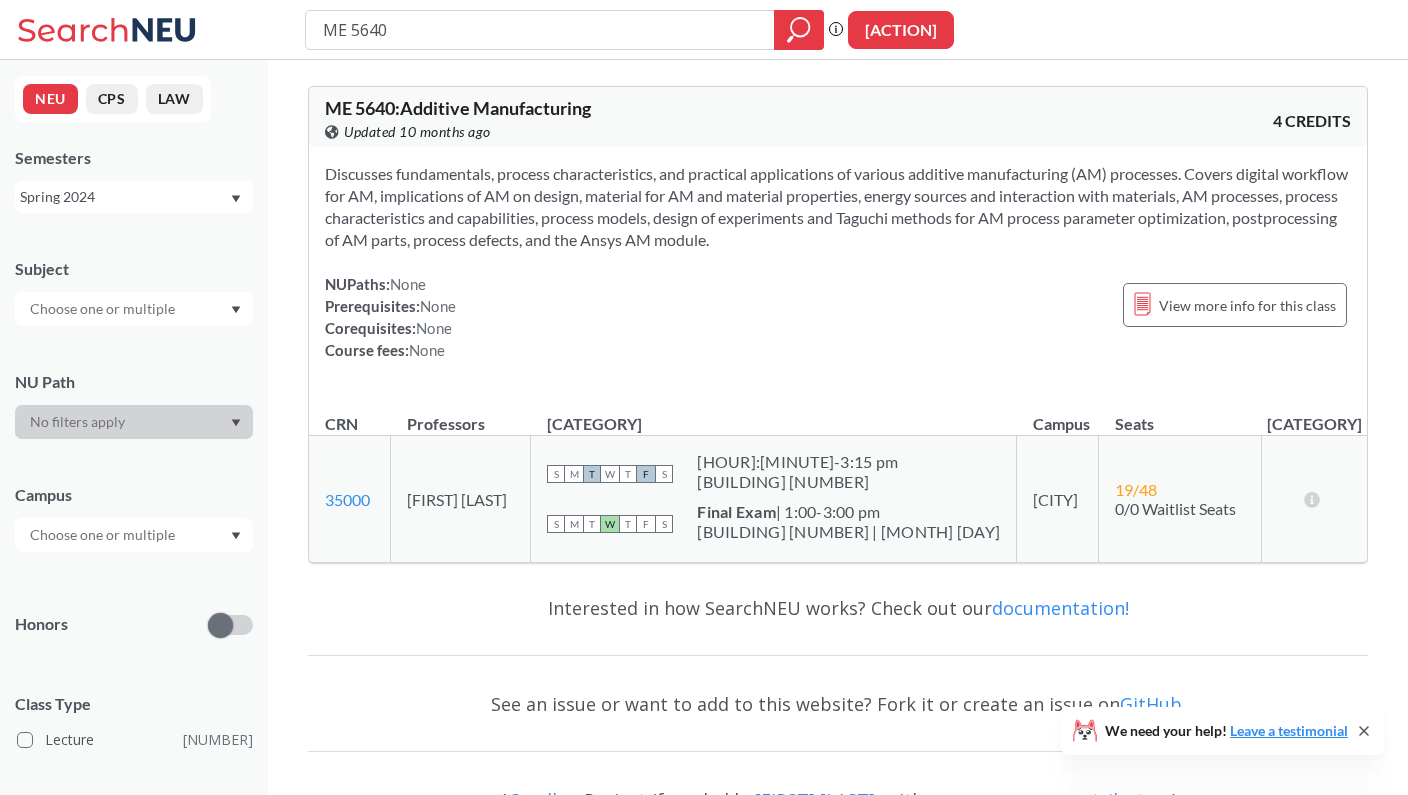 click on "Spring 2024" at bounding box center [134, 197] 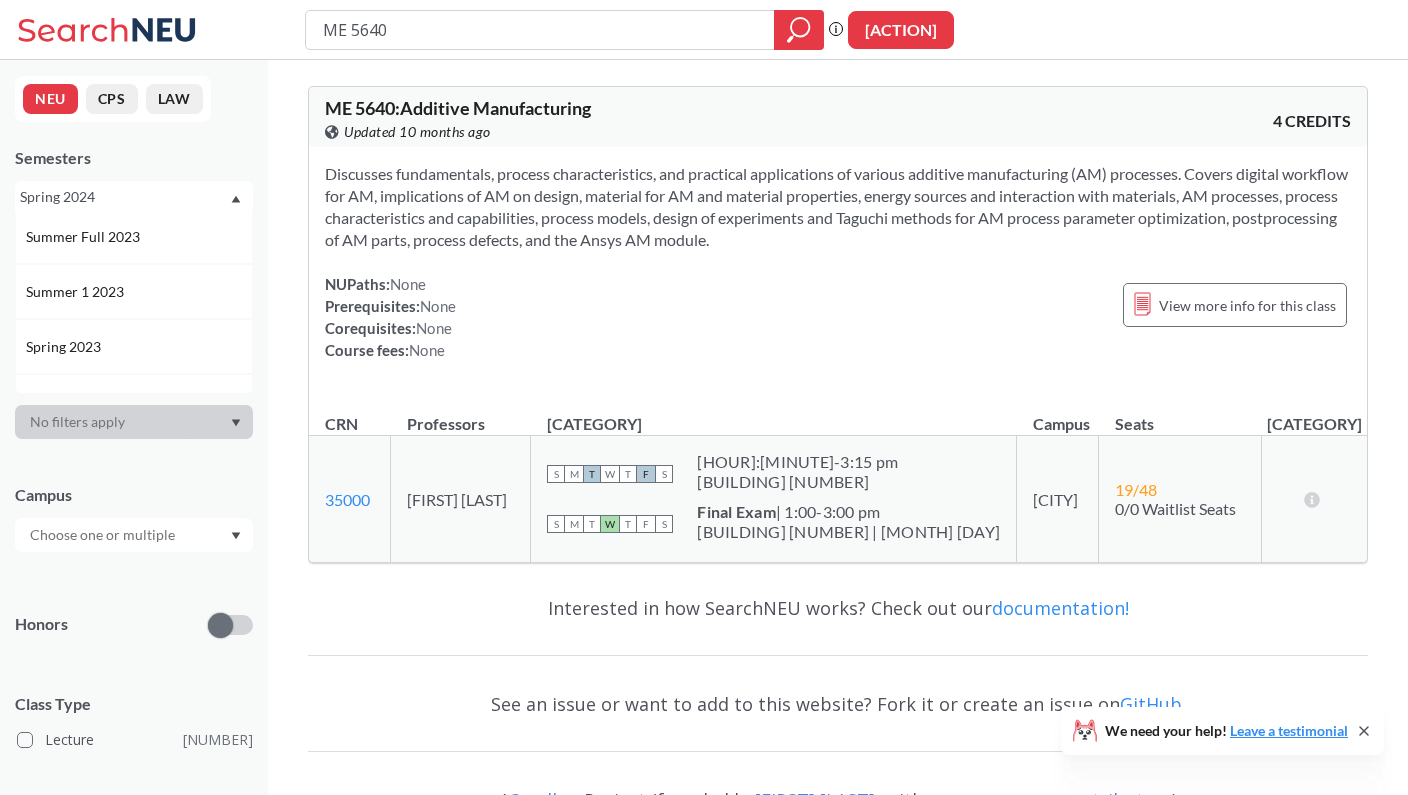 scroll, scrollTop: 685, scrollLeft: 0, axis: vertical 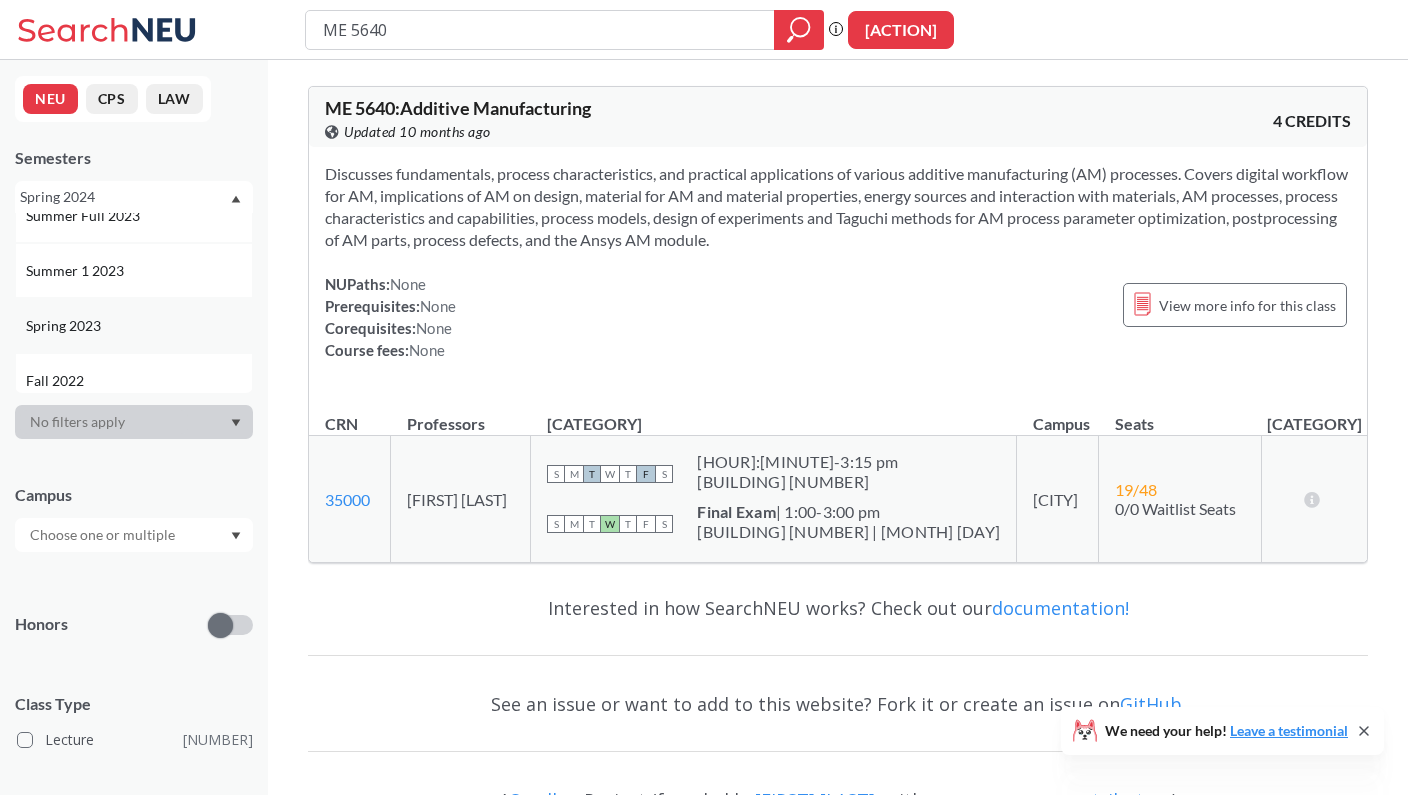click on "Spring 2023" at bounding box center [139, 326] 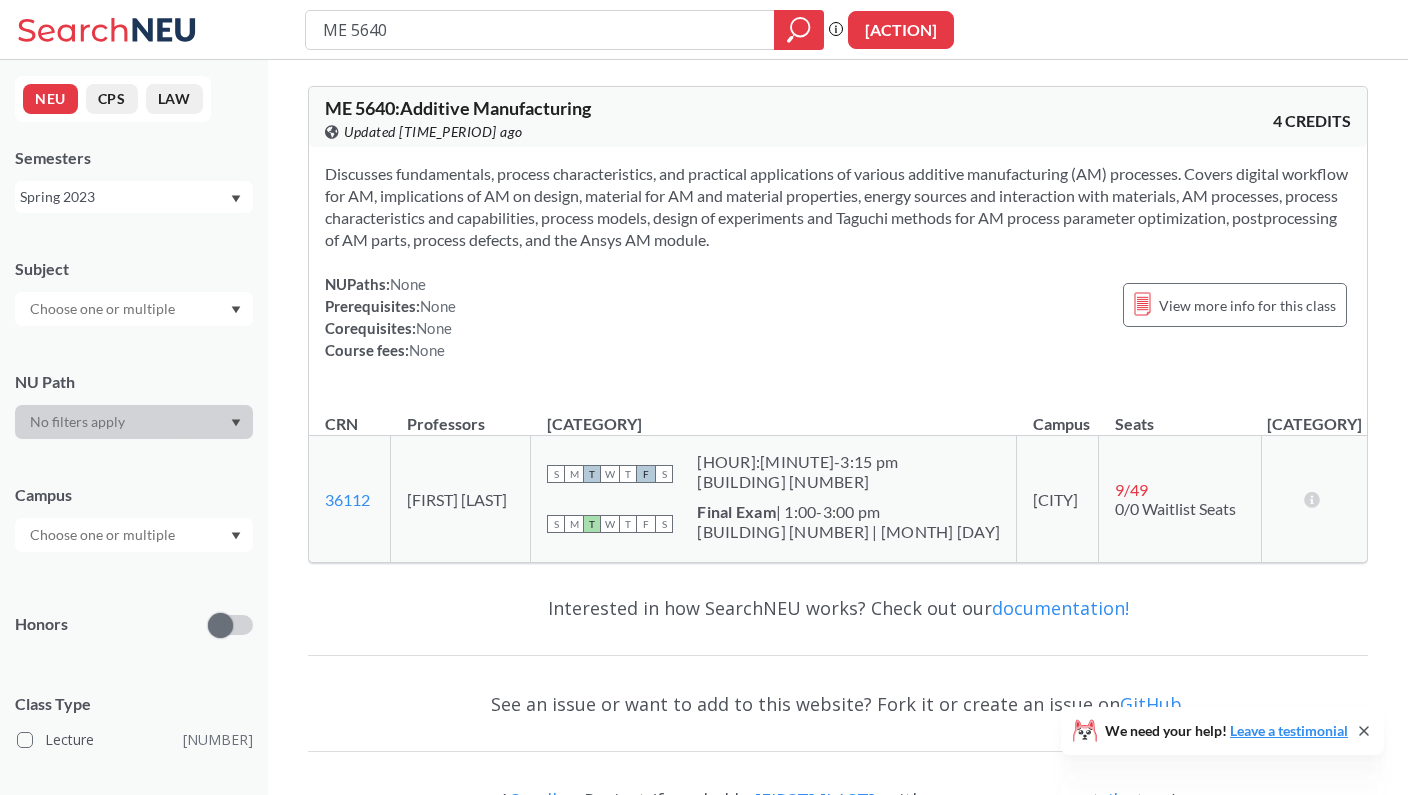click on "ME 5640" at bounding box center (540, 30) 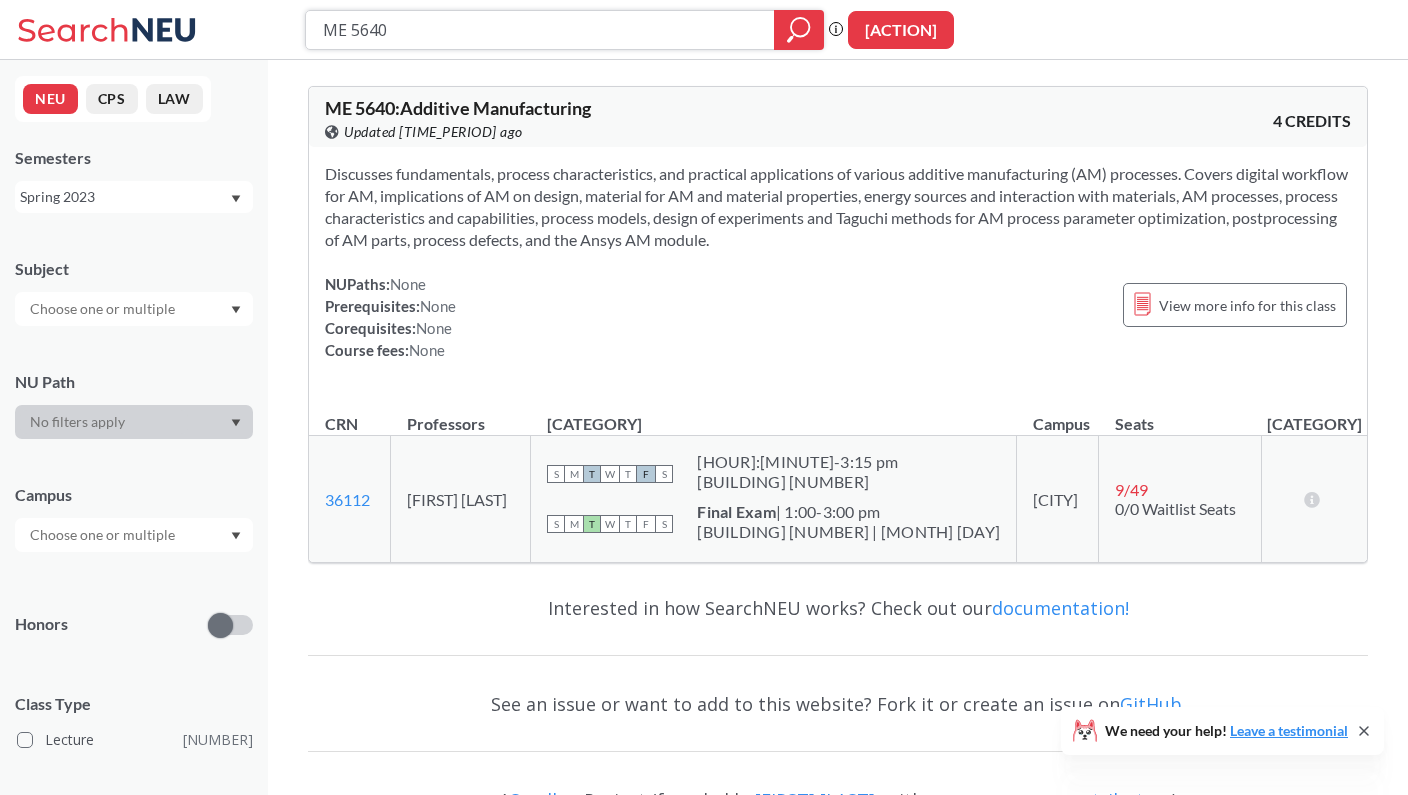 click on "ME 5640" at bounding box center [540, 30] 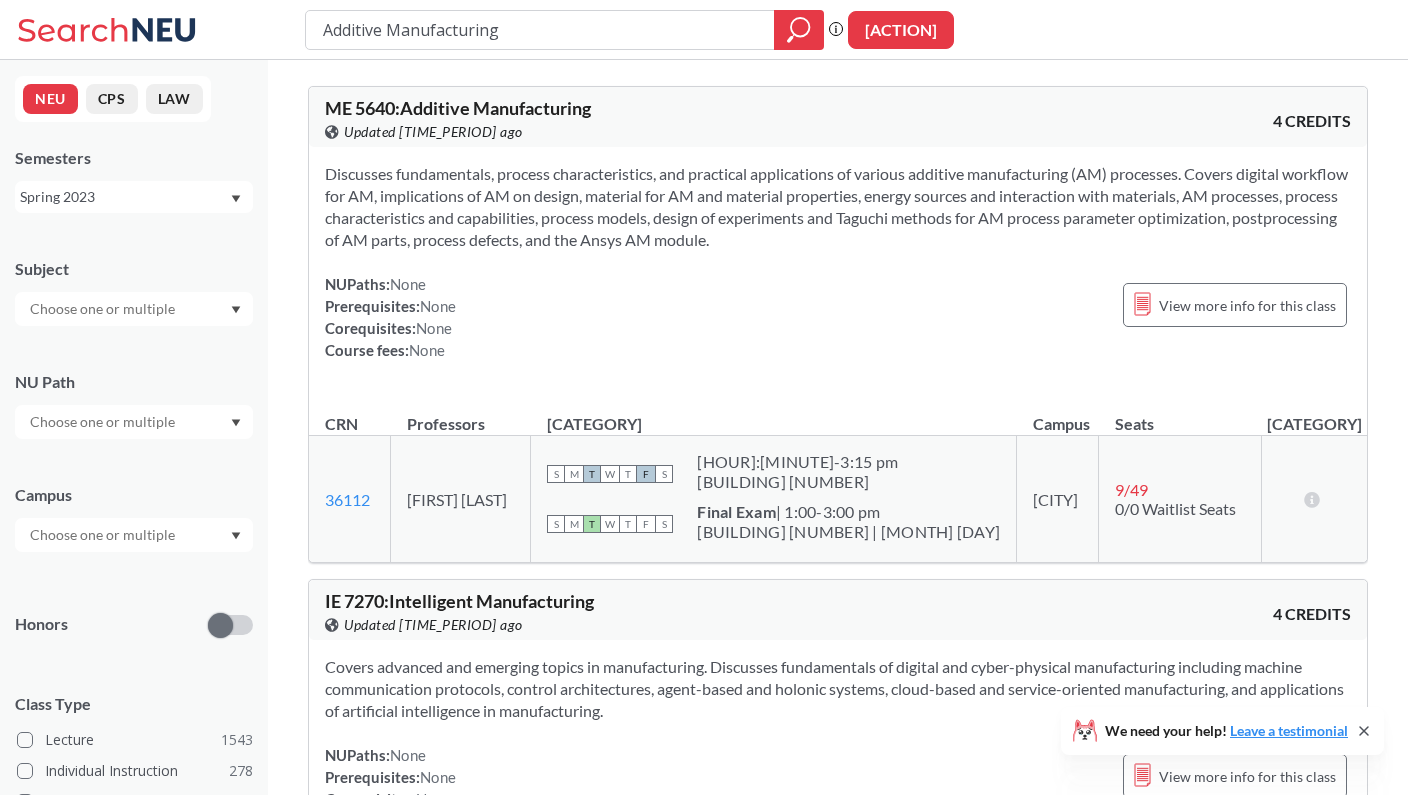scroll, scrollTop: 0, scrollLeft: 0, axis: both 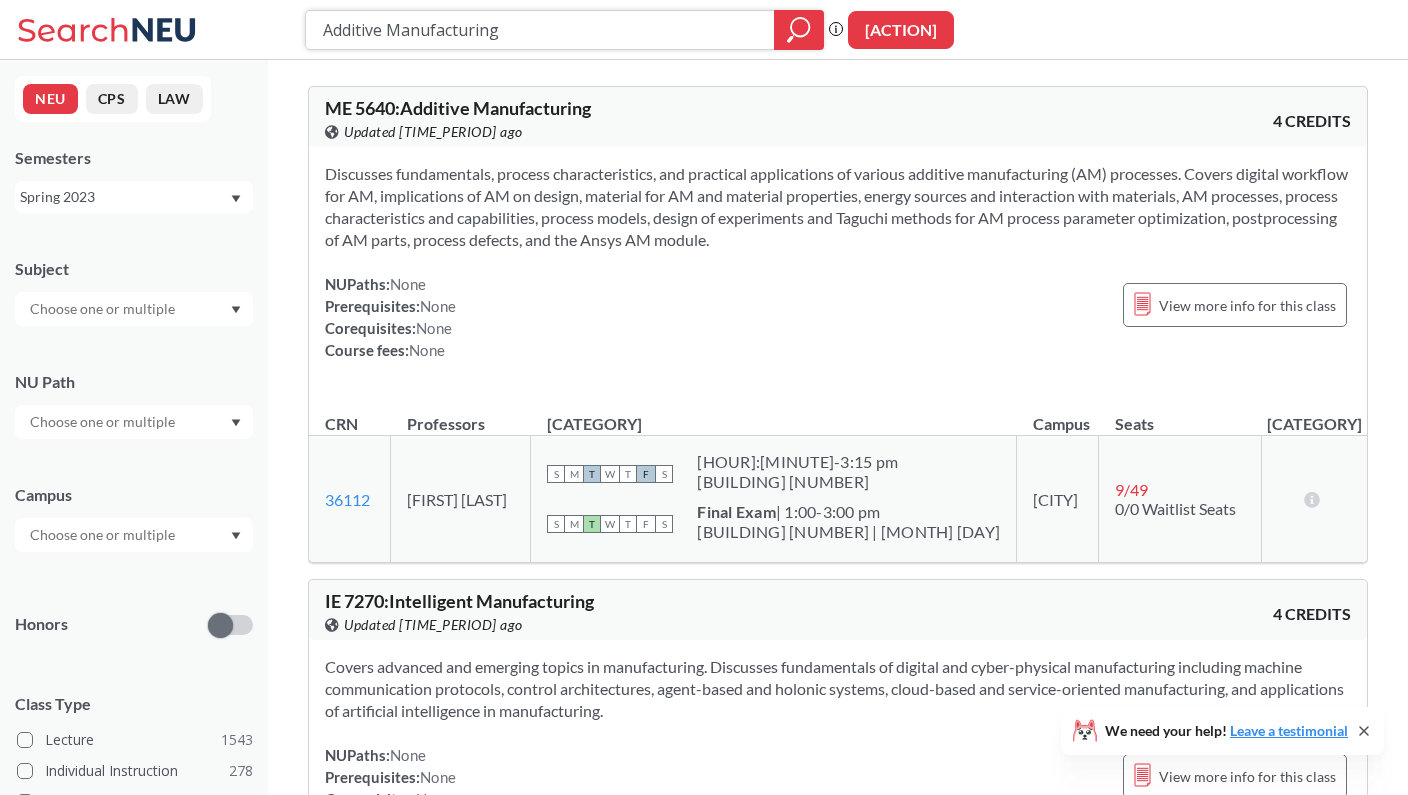 click on "Additive Manufacturing" at bounding box center (540, 30) 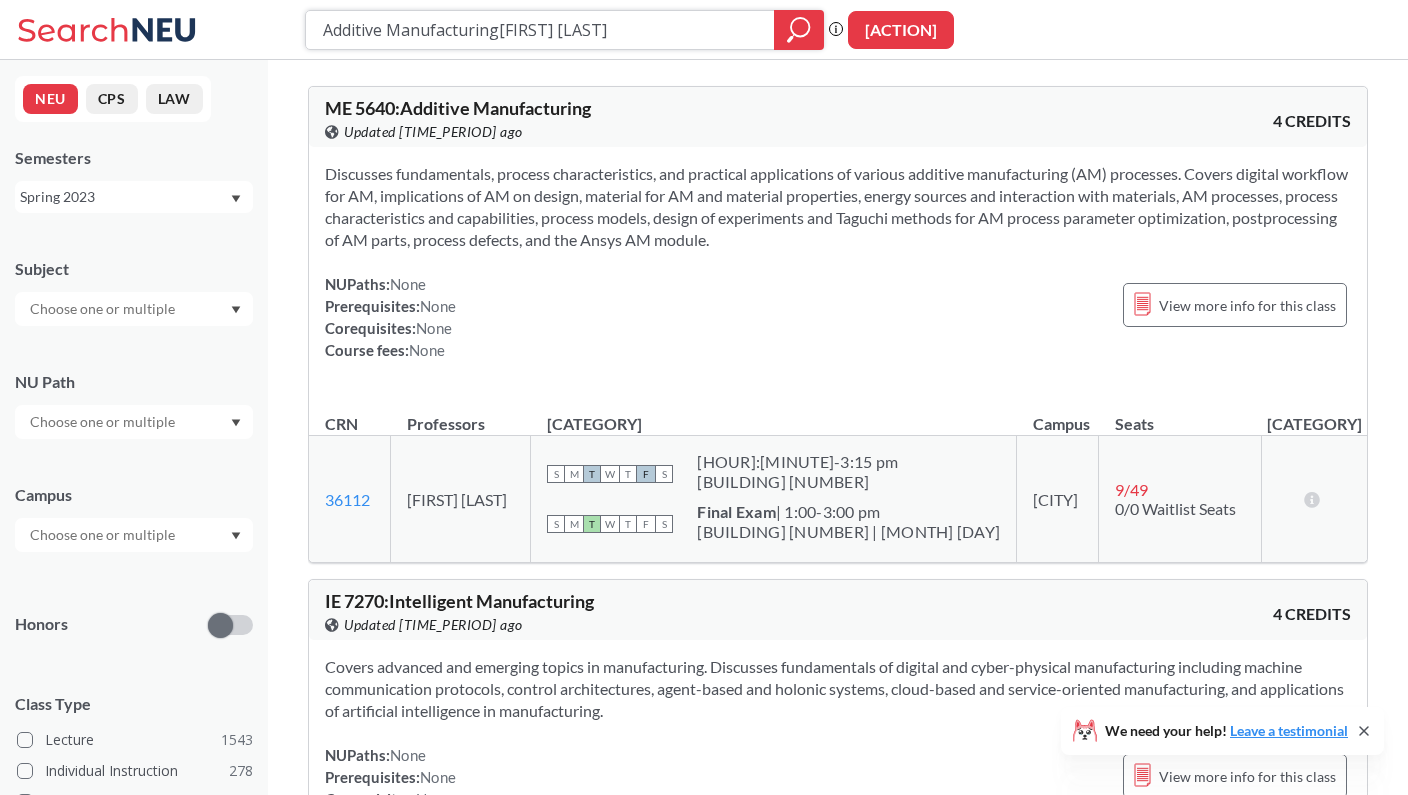 drag, startPoint x: 497, startPoint y: 30, endPoint x: 137, endPoint y: 15, distance: 360.31238 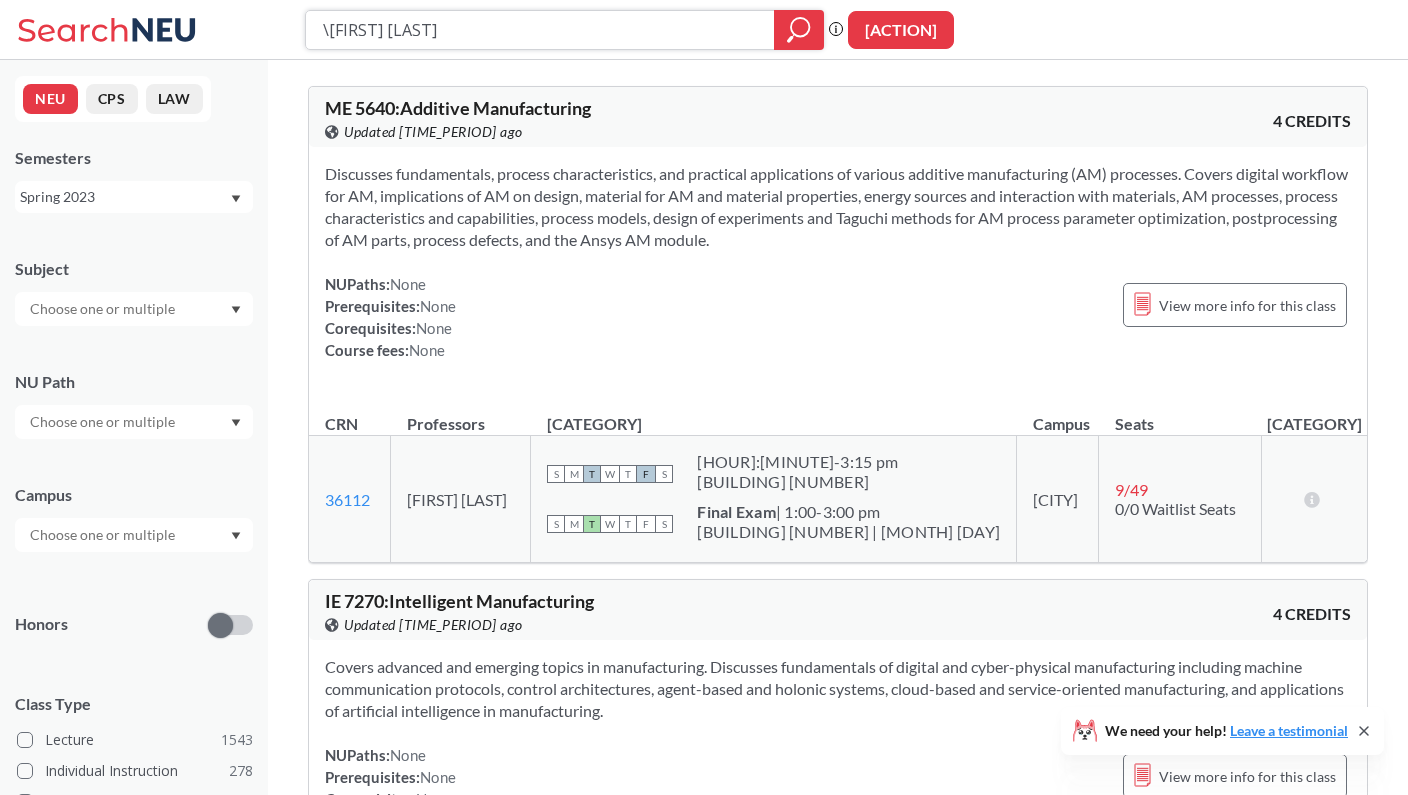 type on "[FIRST] [LAST]" 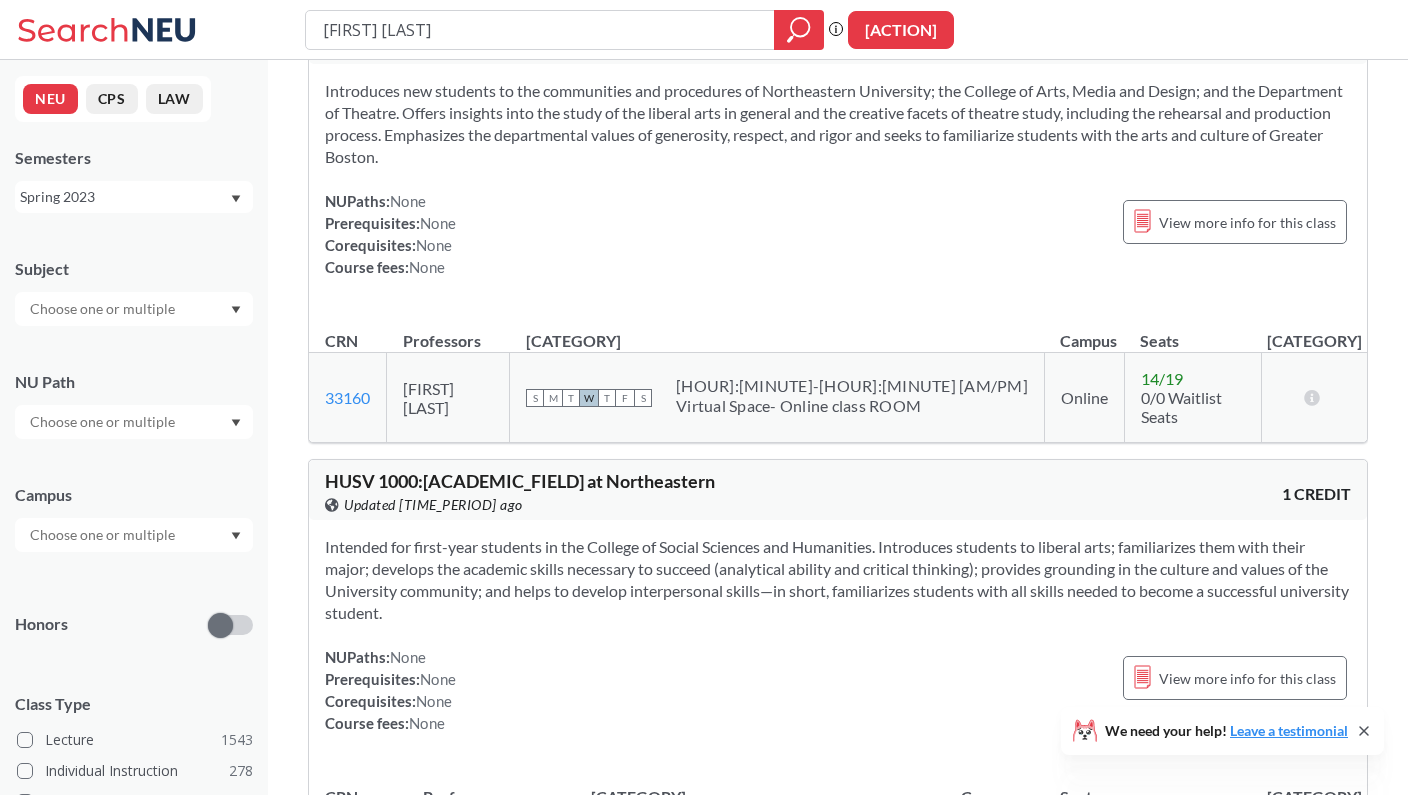 scroll, scrollTop: 5311, scrollLeft: 0, axis: vertical 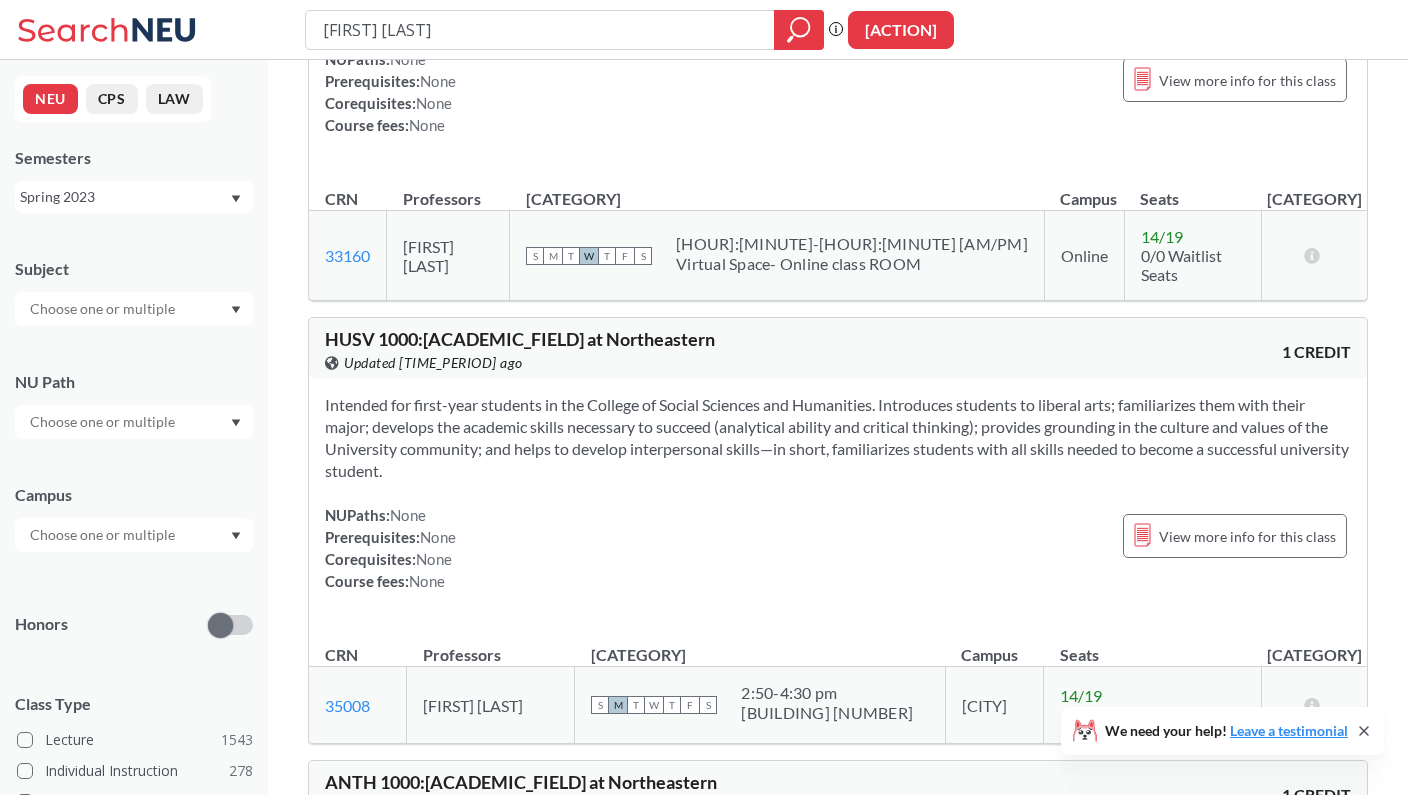 click on "Spring 2023" at bounding box center (134, 197) 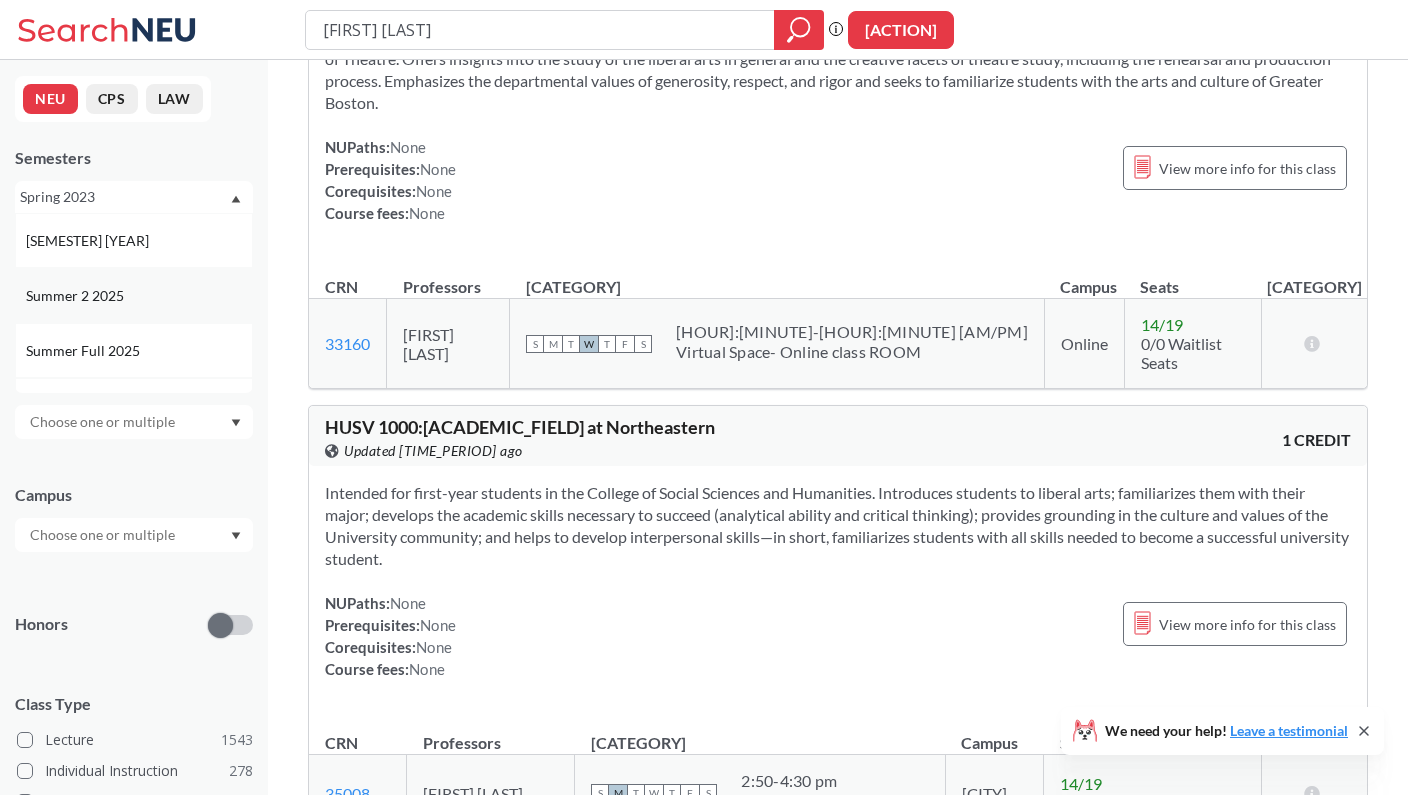scroll, scrollTop: 5181, scrollLeft: 0, axis: vertical 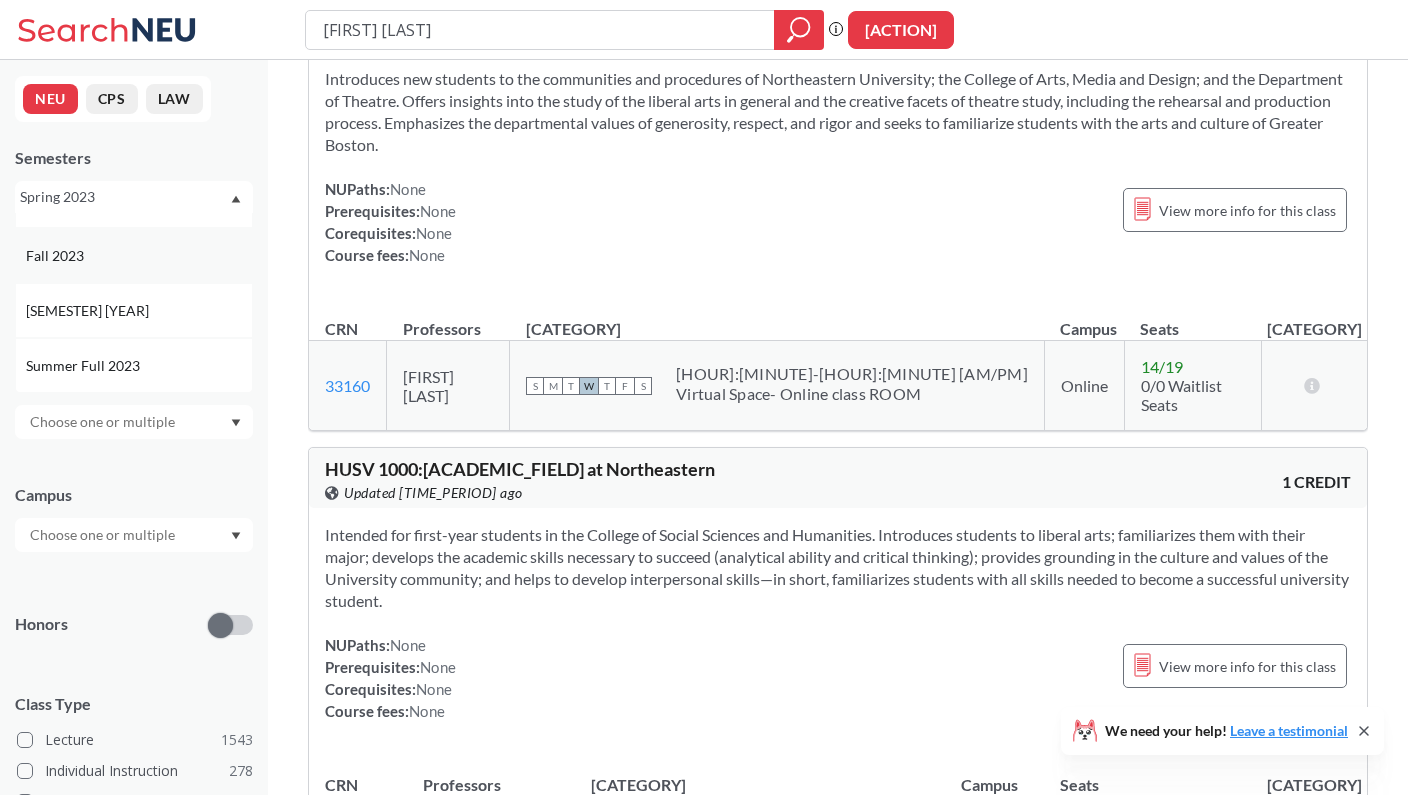click on "Fall 2023" at bounding box center (139, 256) 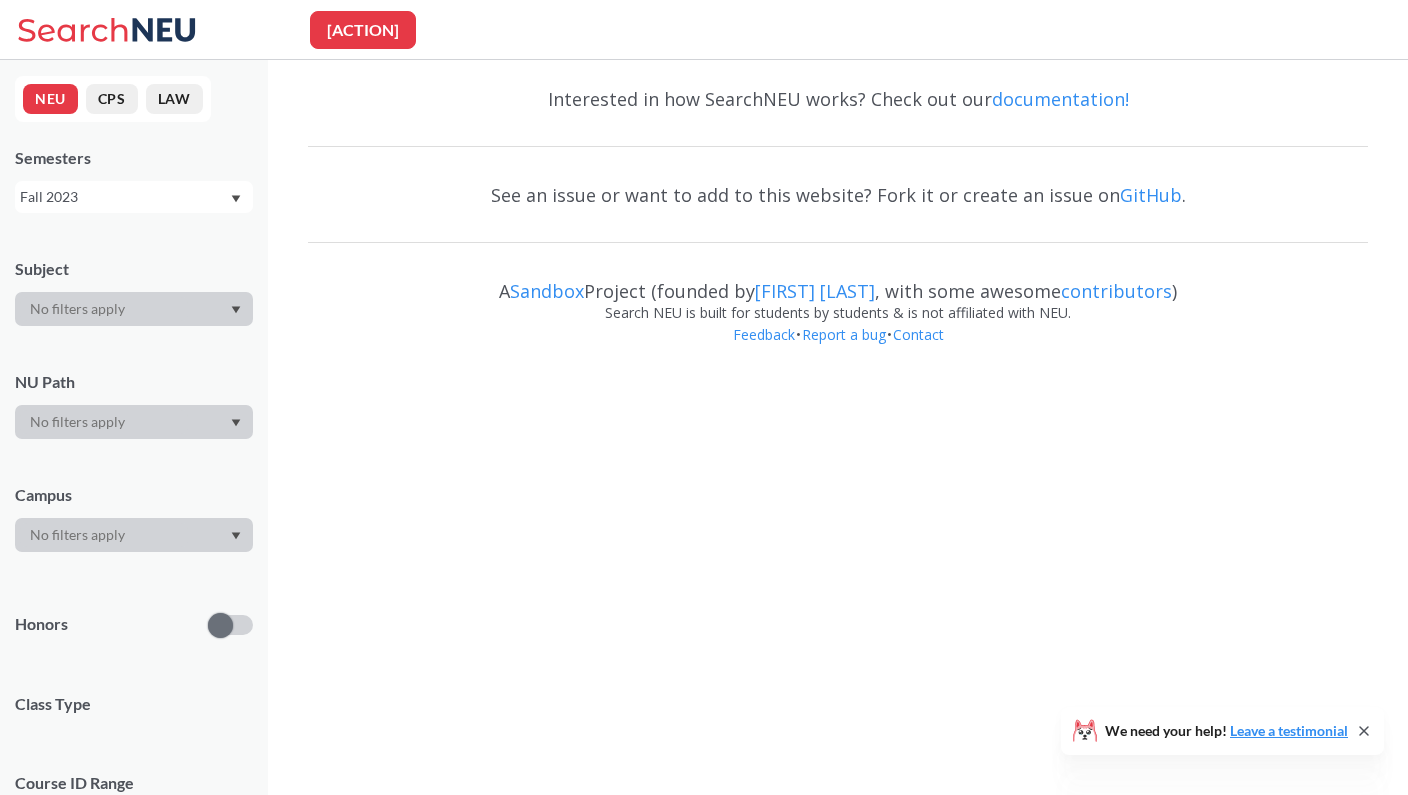 scroll, scrollTop: 0, scrollLeft: 0, axis: both 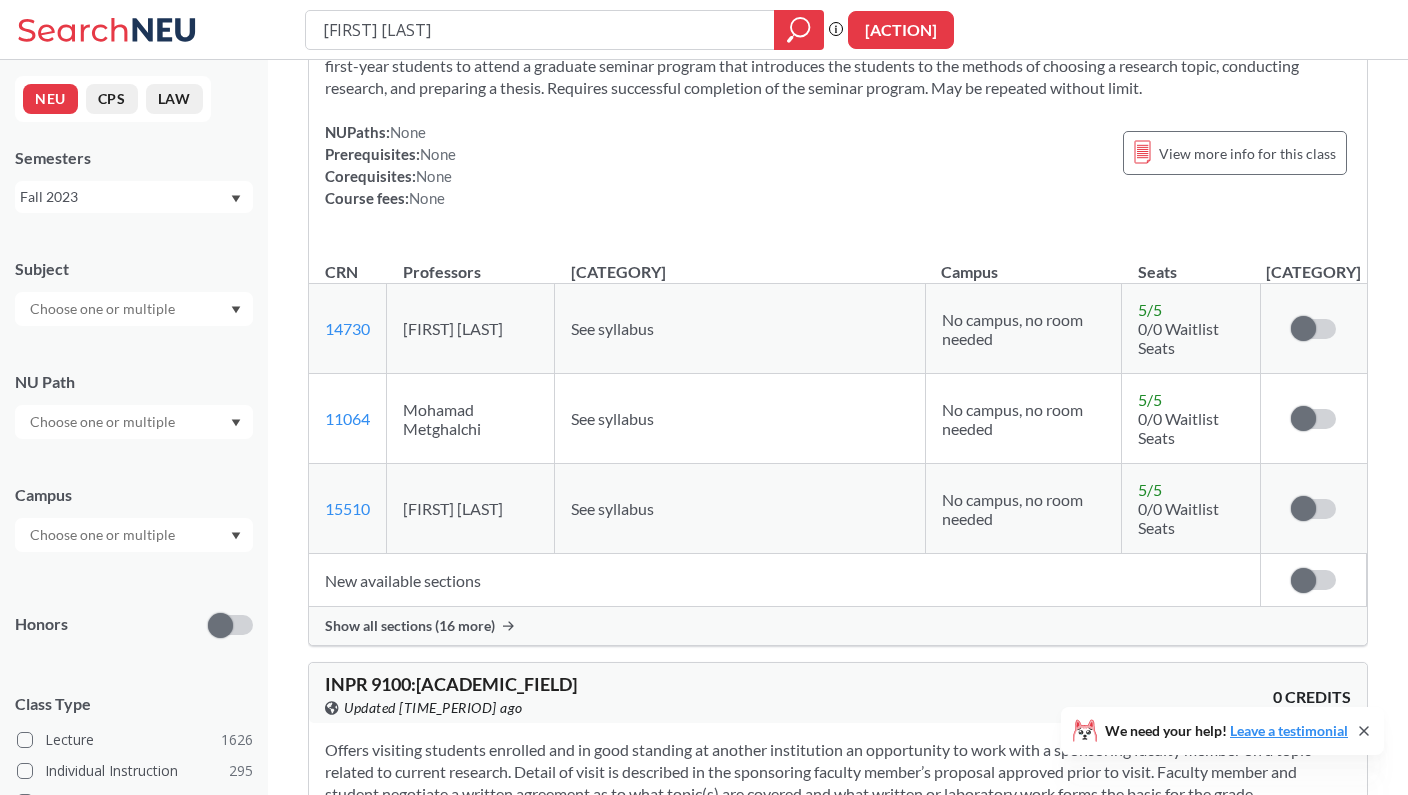 click on "Fall 2023" at bounding box center [124, 197] 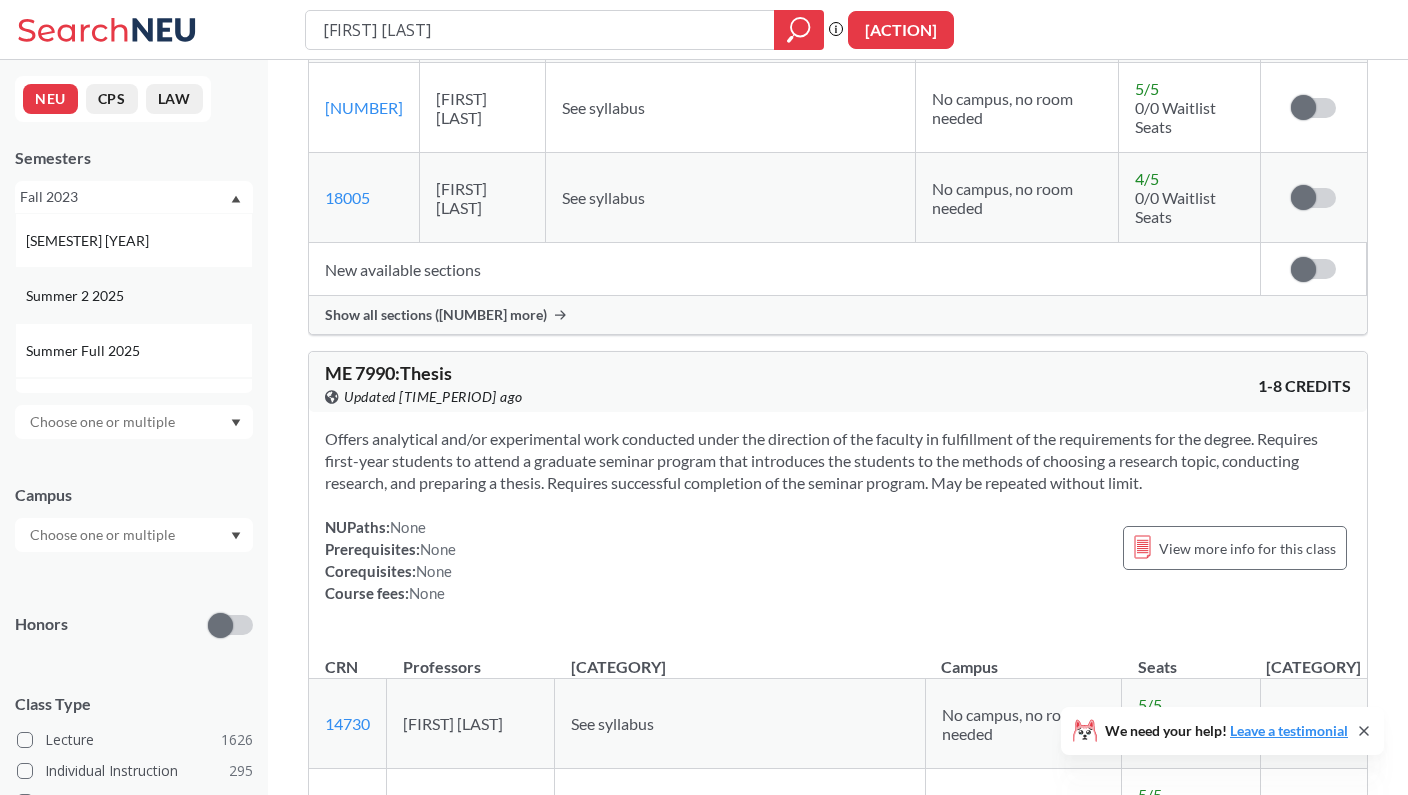 scroll, scrollTop: 528, scrollLeft: 0, axis: vertical 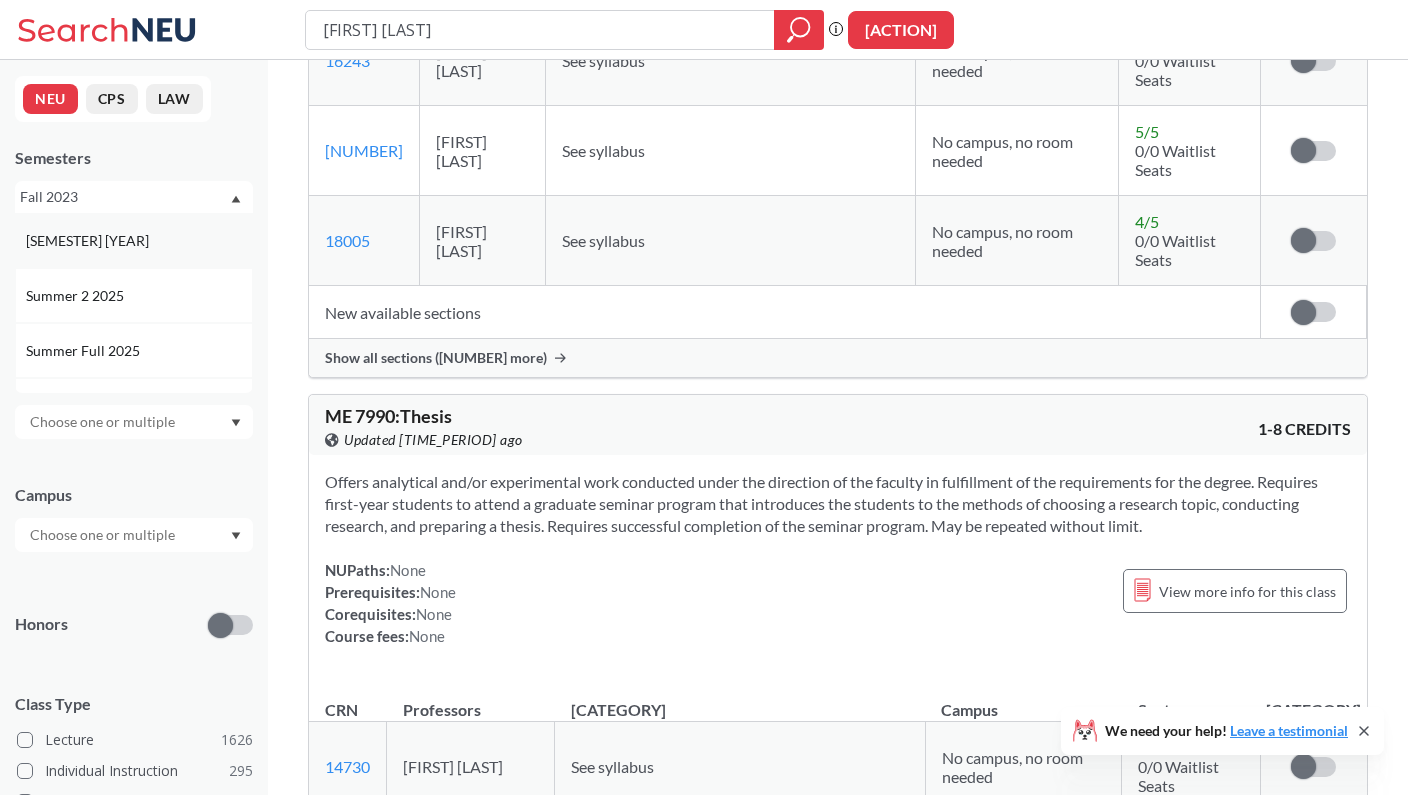 click on "[SEMESTER] [YEAR]" at bounding box center (134, 240) 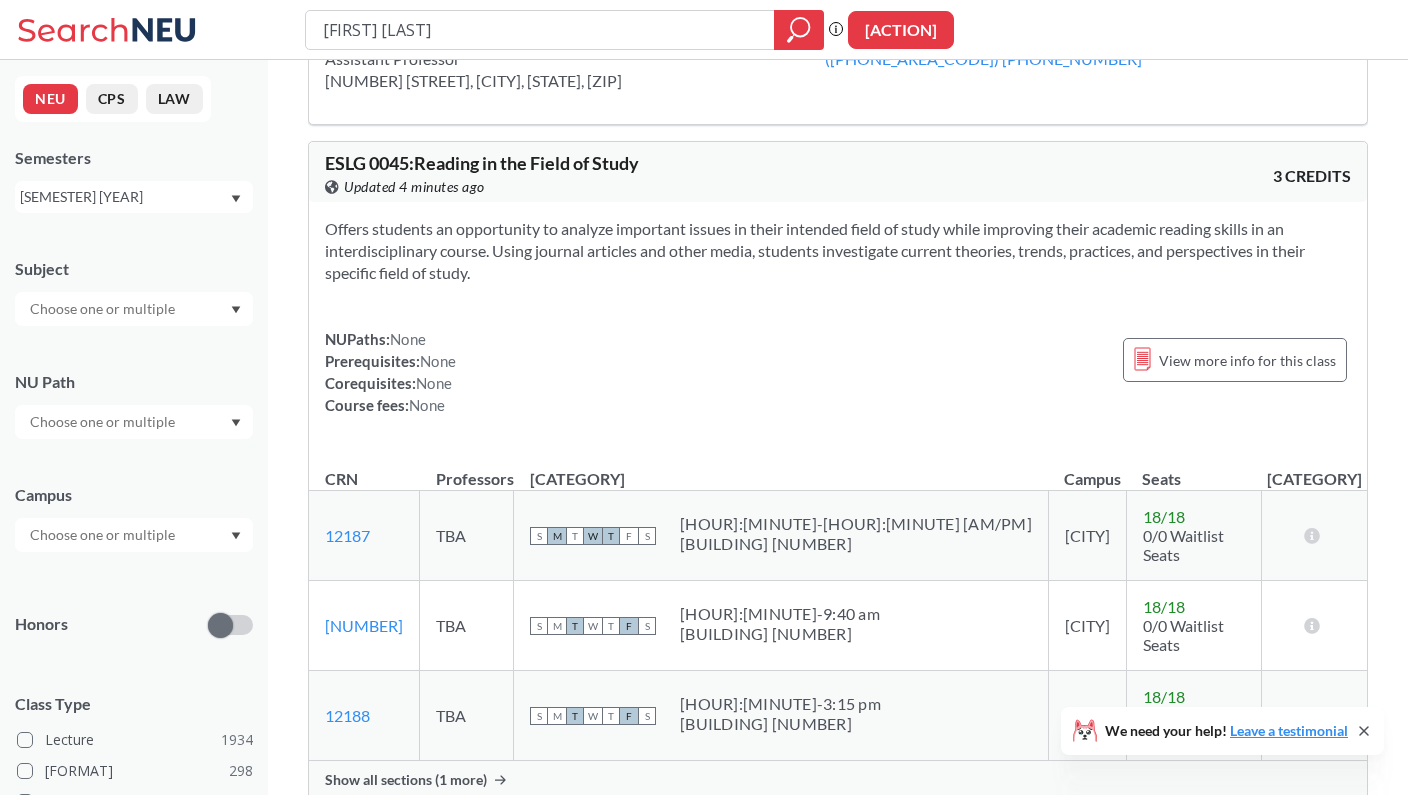 scroll, scrollTop: 70, scrollLeft: 0, axis: vertical 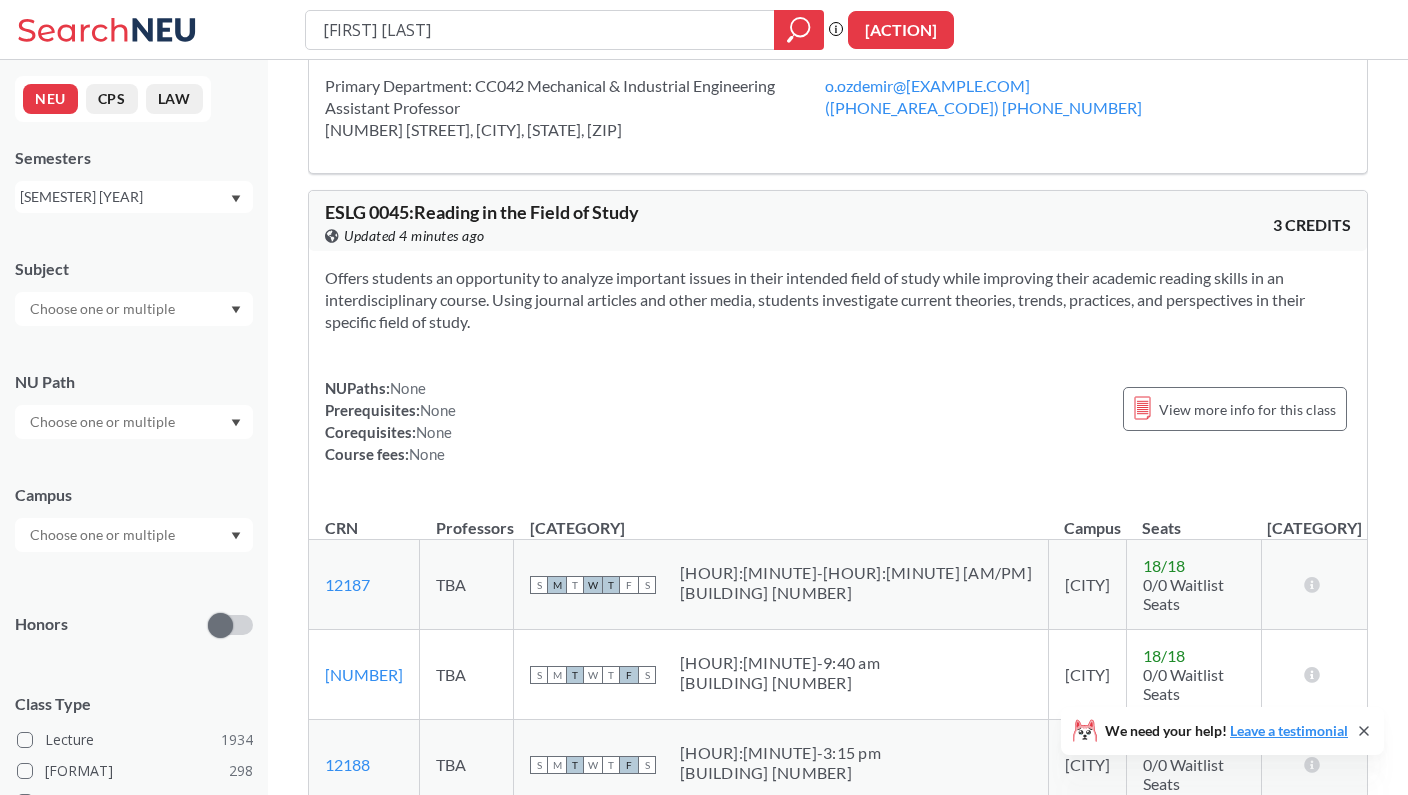 click on "NEU CPS LAW Semesters Fall 2025 Subject NU Path Campus Honors Class Type Lecture 1934 Seminar 298 Individual Instruction 267 Lab 128 Studio 99 Off-campus instruction 67 Recitation/Discussion 36 Off-campus instruction w/ lec 34 Course ID Range 1000 2000 3000 4000 5000 6000 7000 8000" at bounding box center (134, 427) 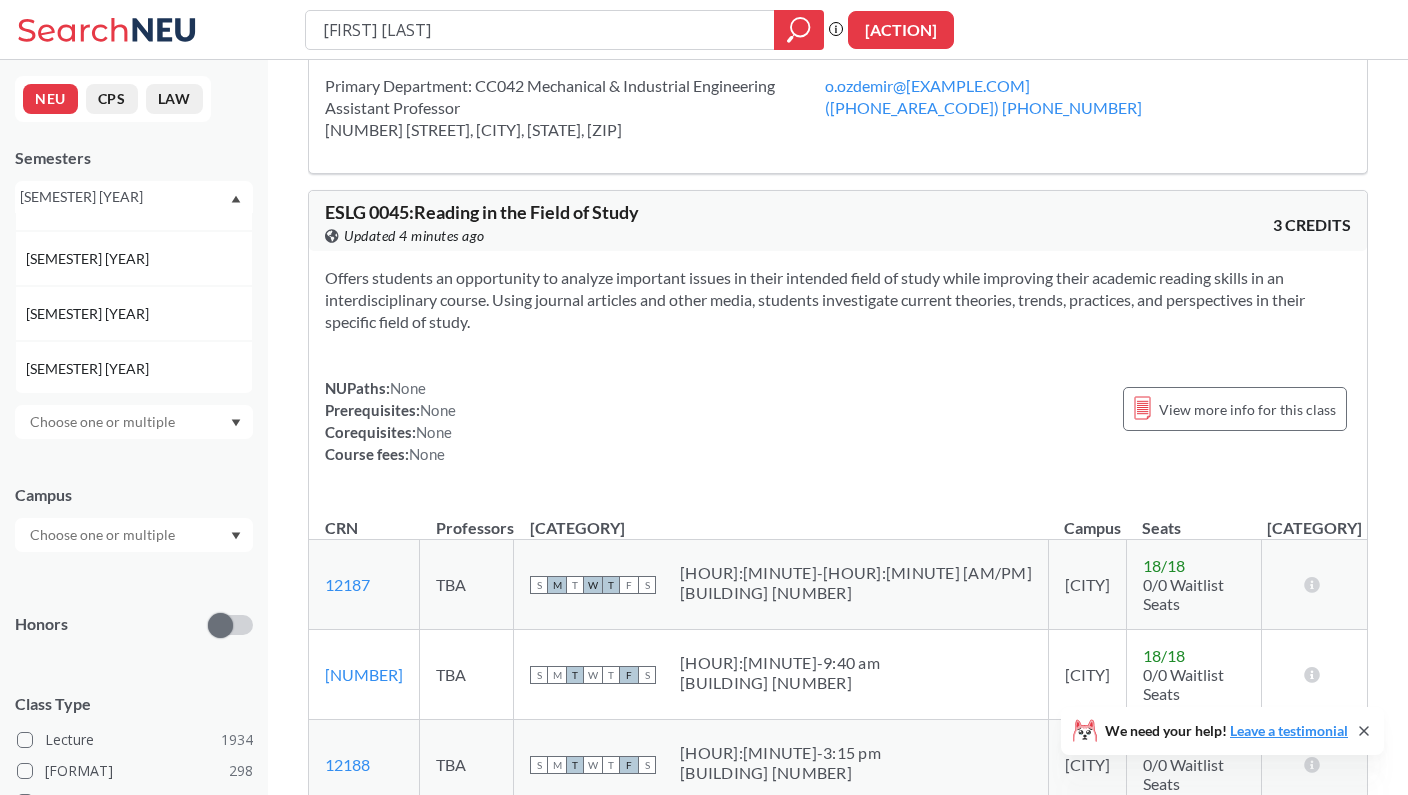 scroll, scrollTop: 176, scrollLeft: 0, axis: vertical 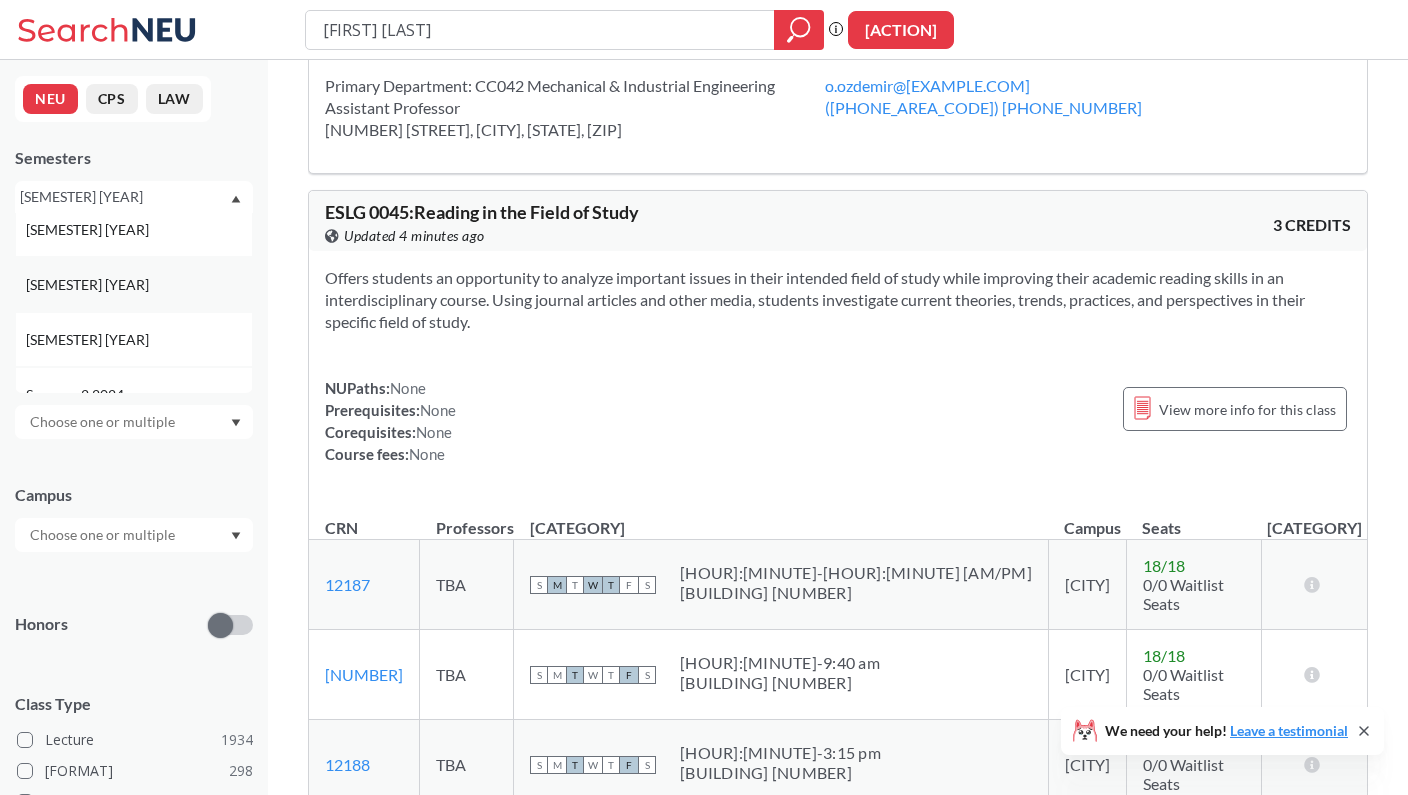 click on "[SEMESTER] [YEAR]" at bounding box center (139, 285) 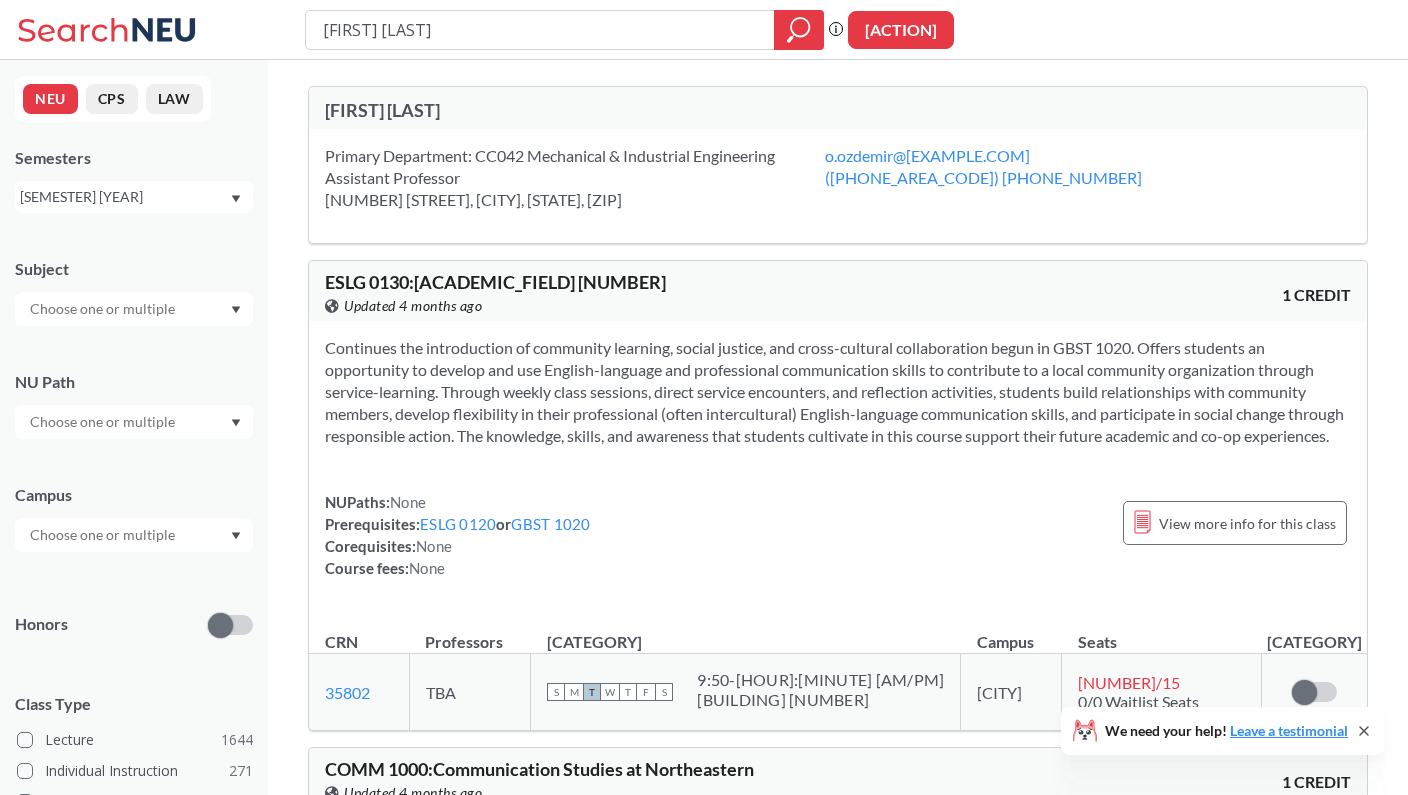 click on "[SEMESTER] [YEAR]" at bounding box center (124, 197) 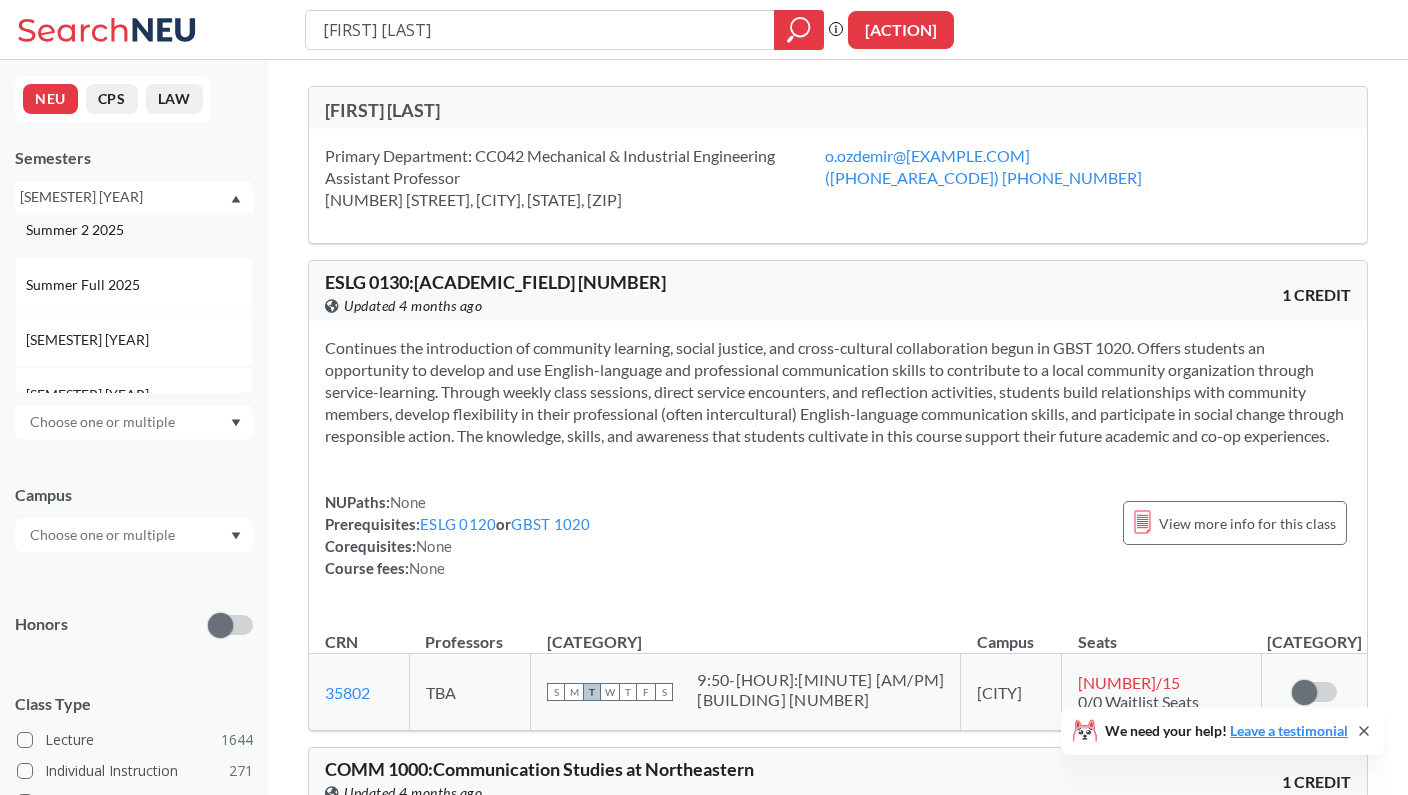 scroll, scrollTop: 109, scrollLeft: 0, axis: vertical 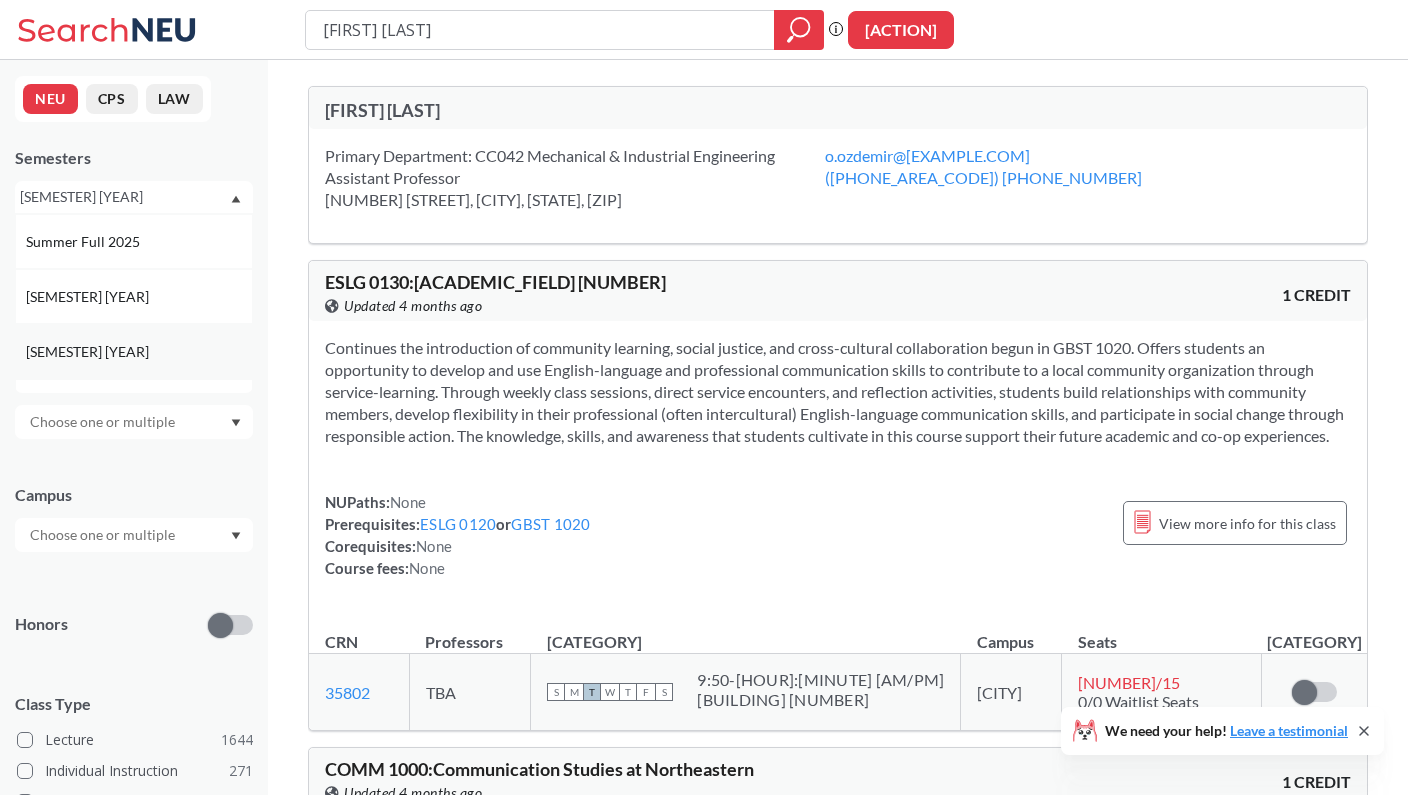click on "[SEMESTER] [YEAR]" at bounding box center (139, 352) 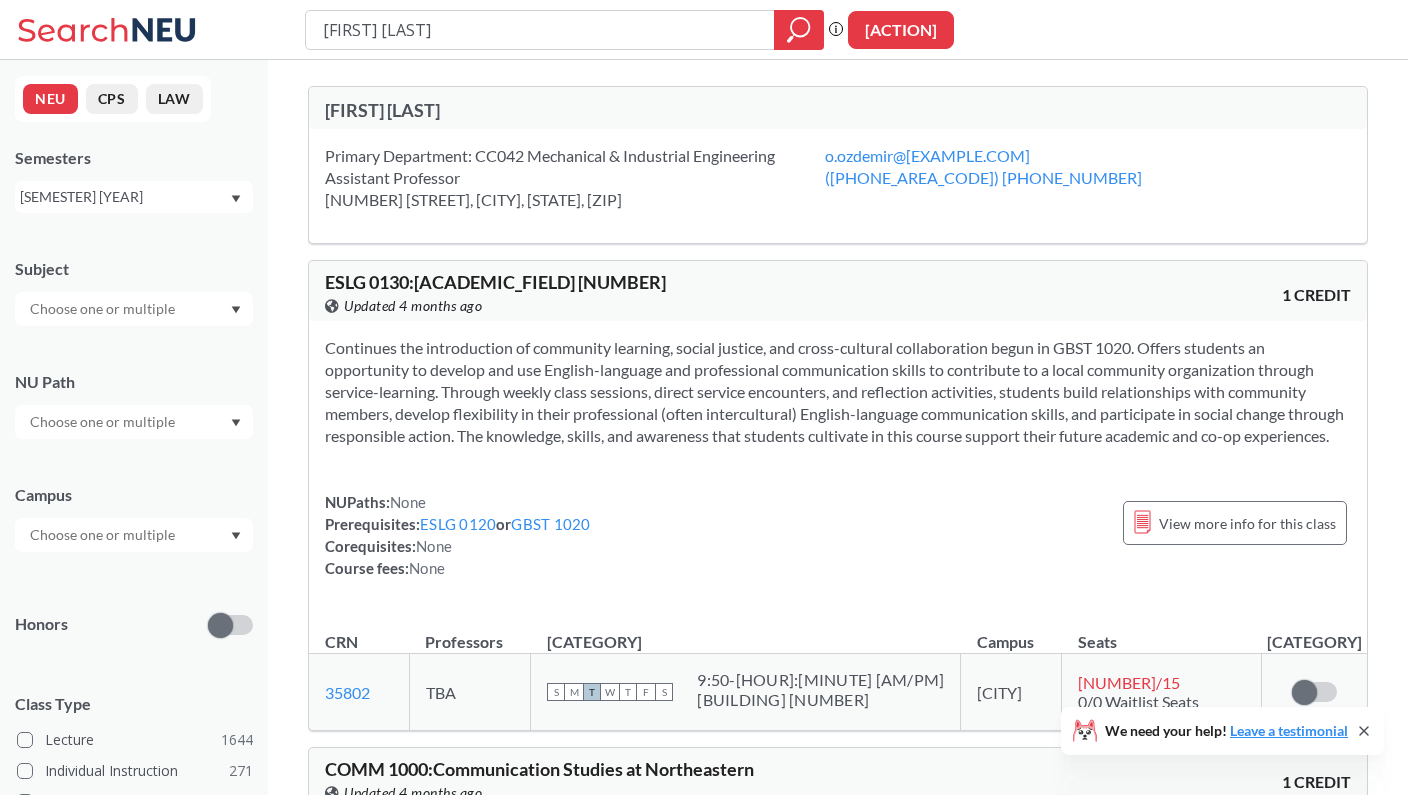 scroll, scrollTop: 0, scrollLeft: 0, axis: both 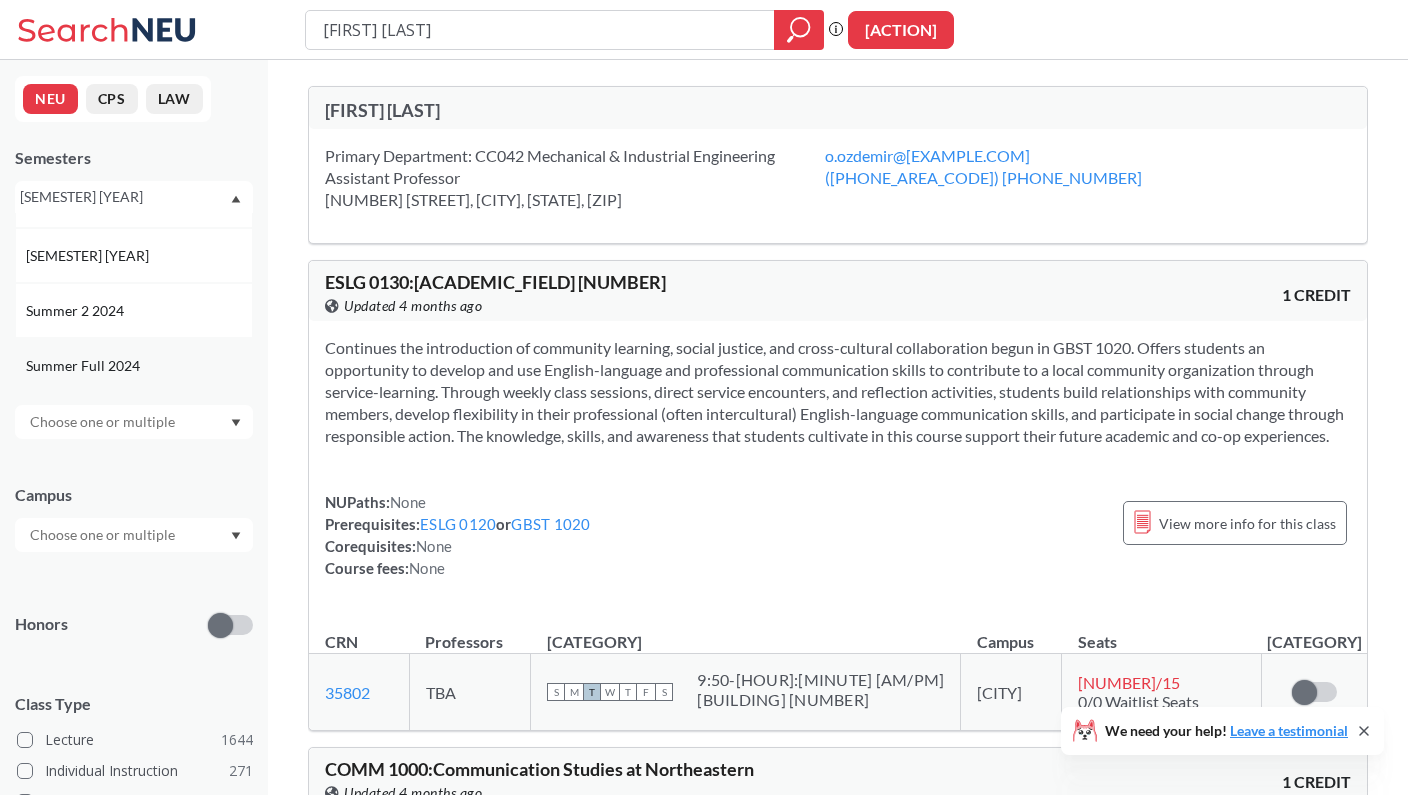 click on "Summer Full 2024" at bounding box center (85, 366) 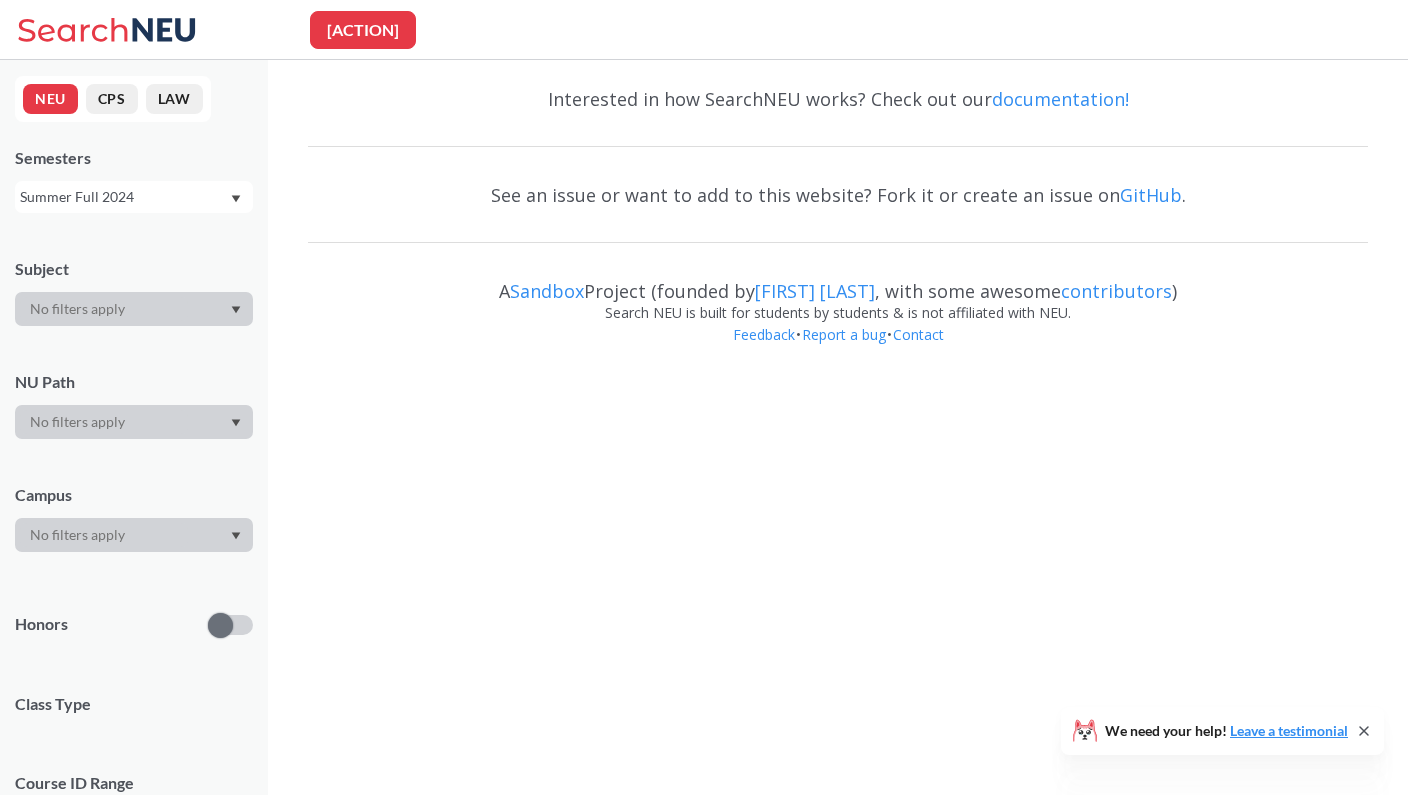scroll, scrollTop: 0, scrollLeft: 0, axis: both 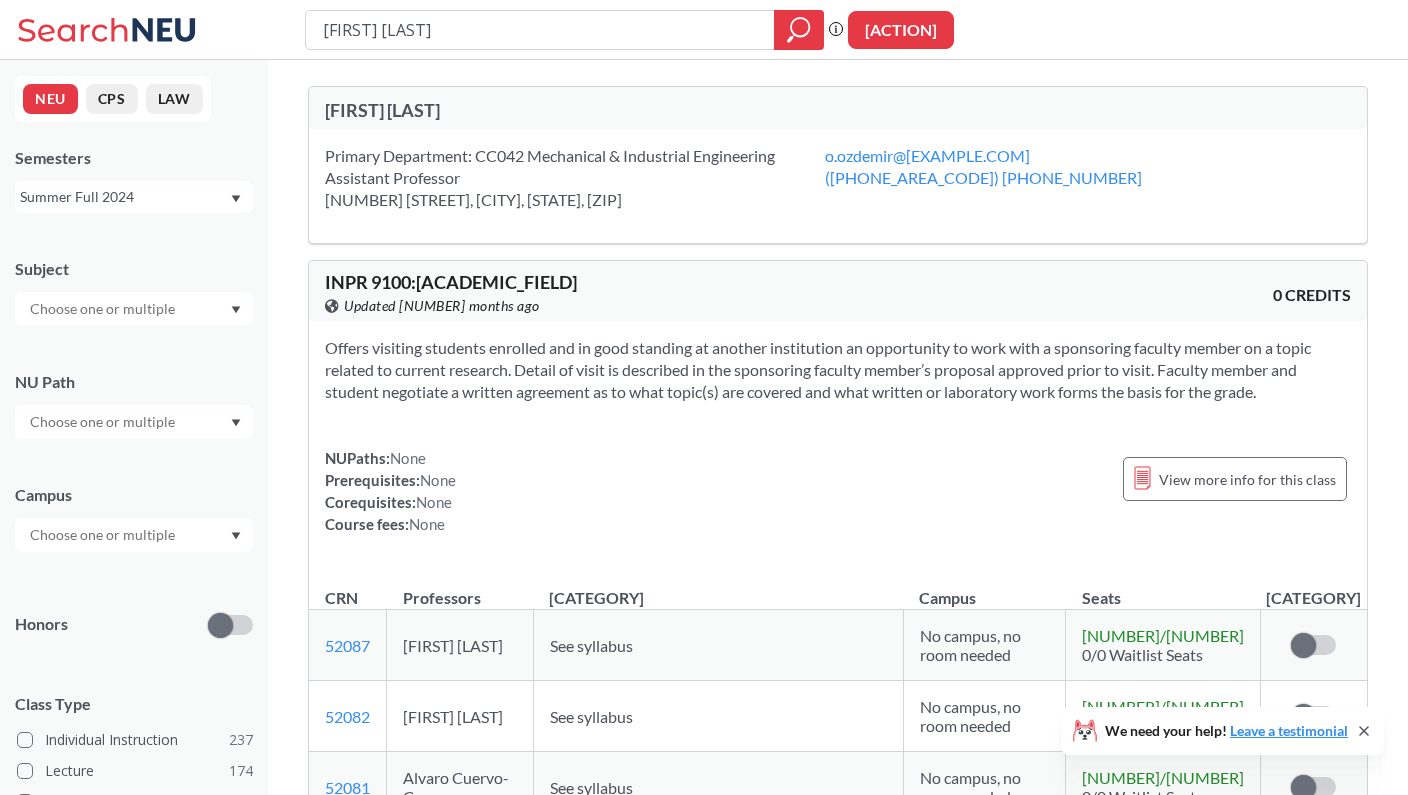 click on "Summer Full 2024" at bounding box center [124, 197] 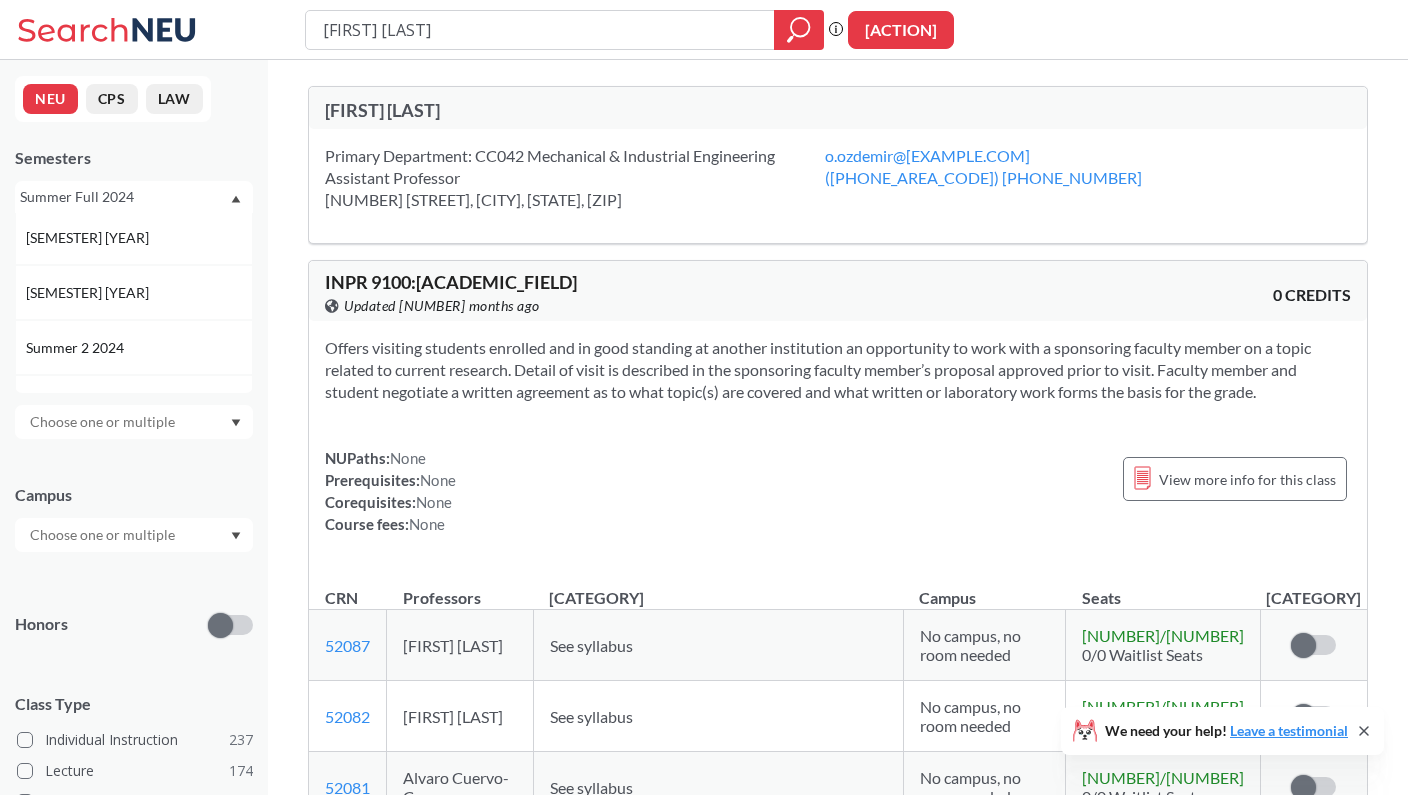 scroll, scrollTop: 258, scrollLeft: 0, axis: vertical 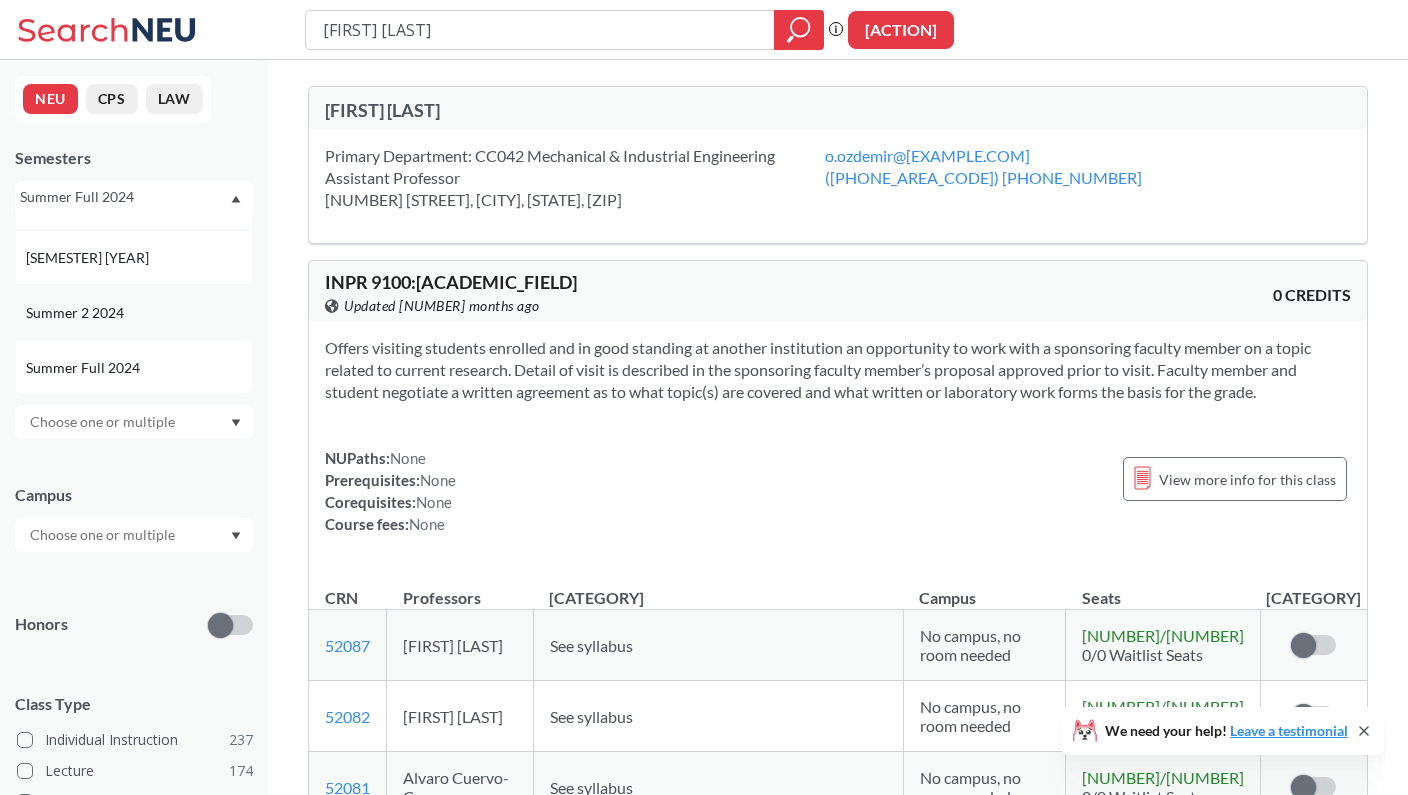click on "Summer 2 2024" at bounding box center (134, 312) 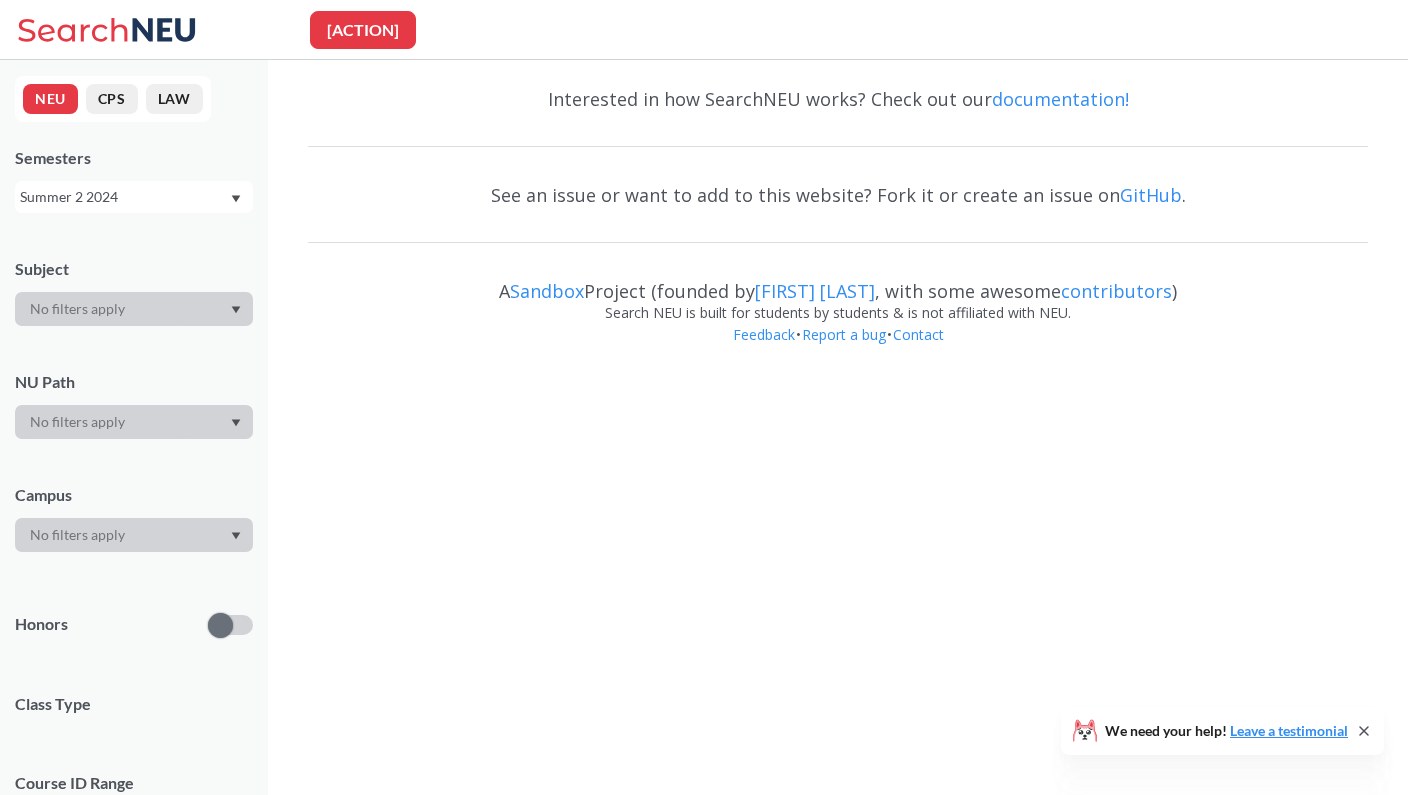 scroll, scrollTop: 0, scrollLeft: 0, axis: both 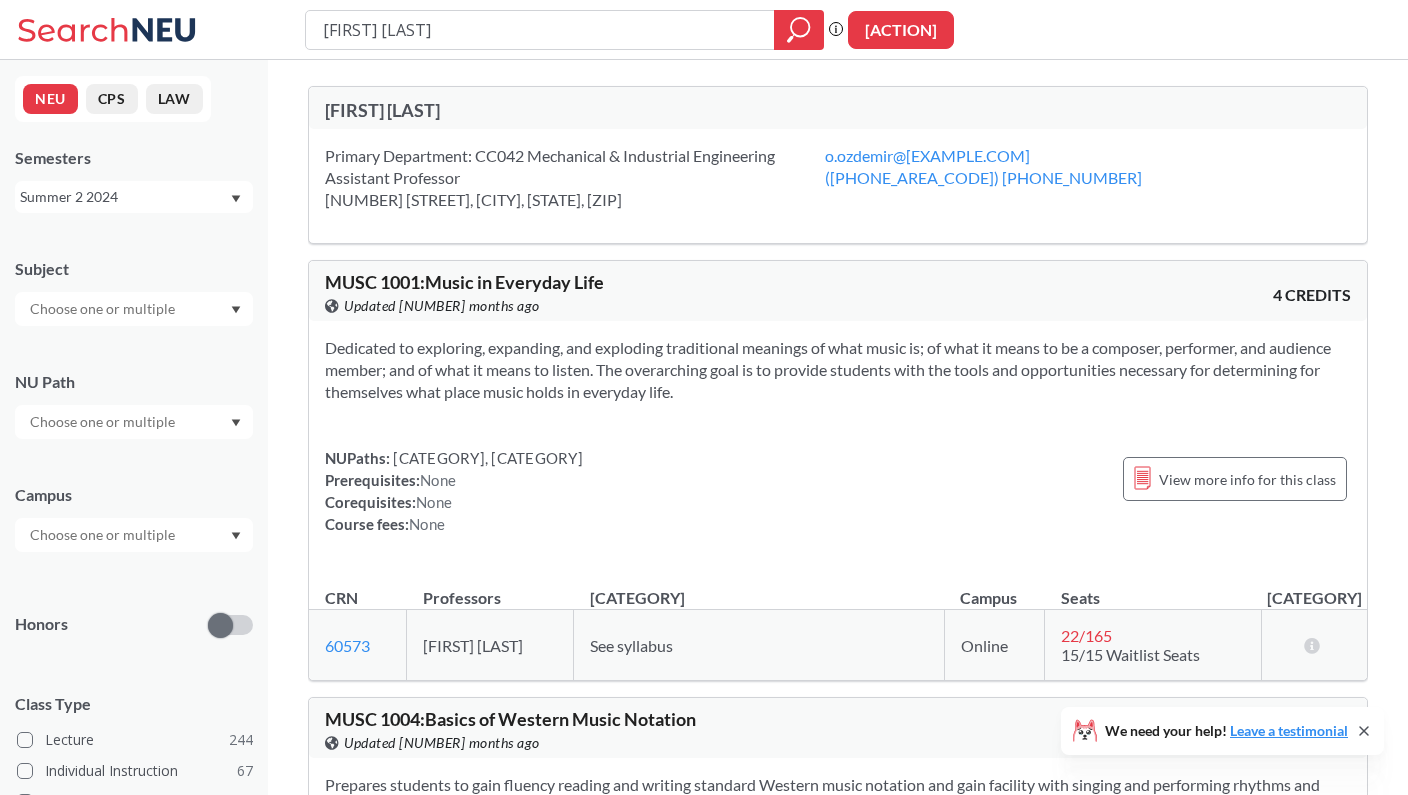 click on "Summer 2 2024" at bounding box center (124, 197) 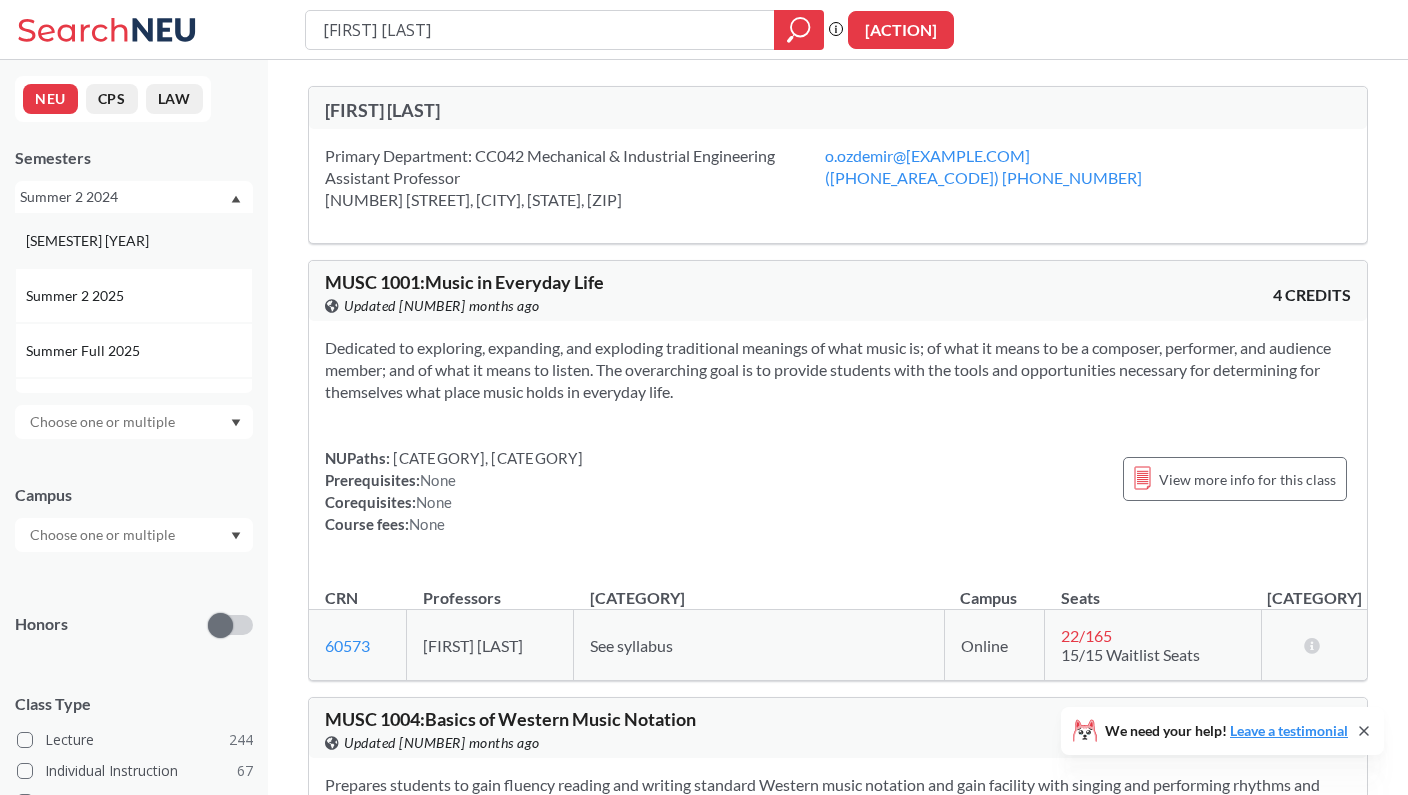 click on "[SEMESTER] [YEAR]" at bounding box center (134, 240) 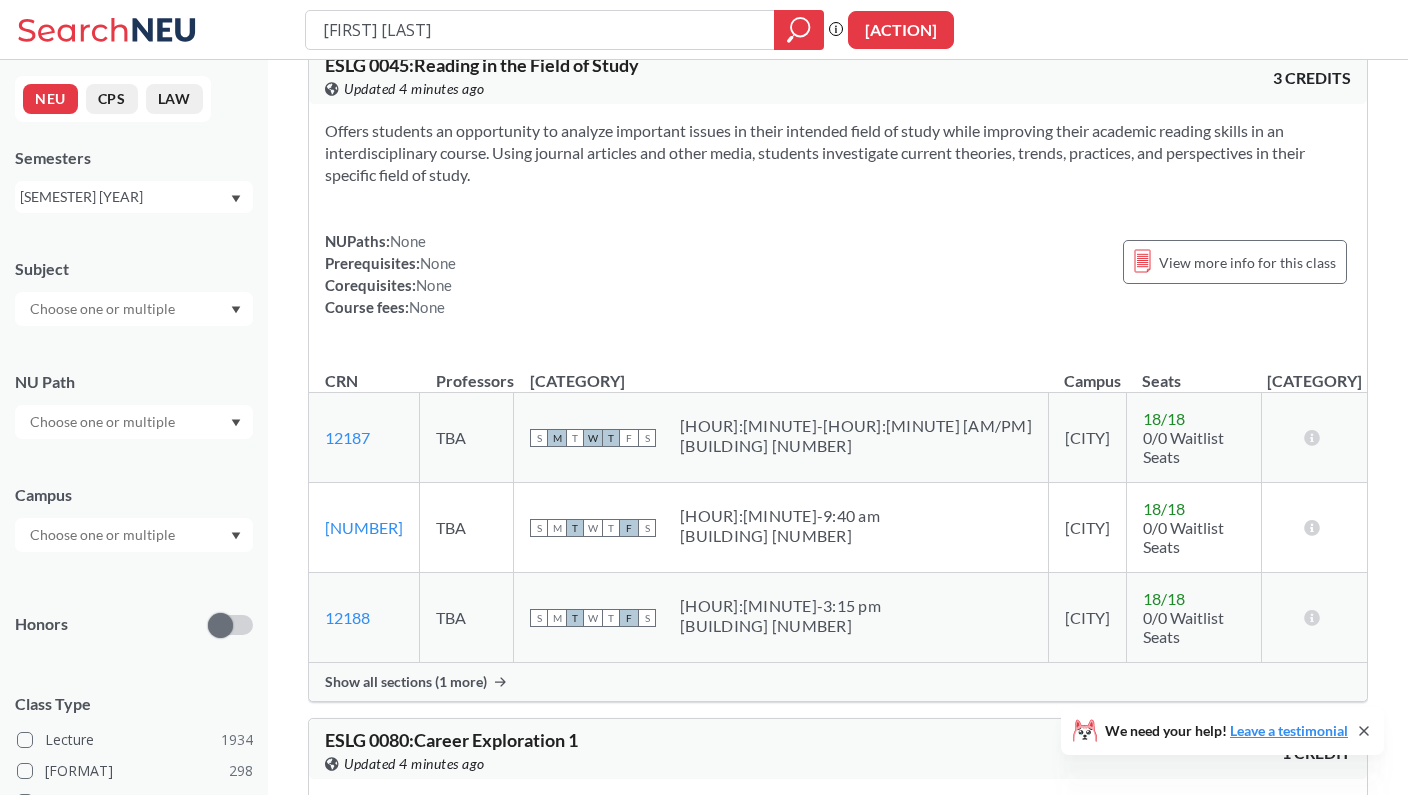 scroll, scrollTop: 138, scrollLeft: 0, axis: vertical 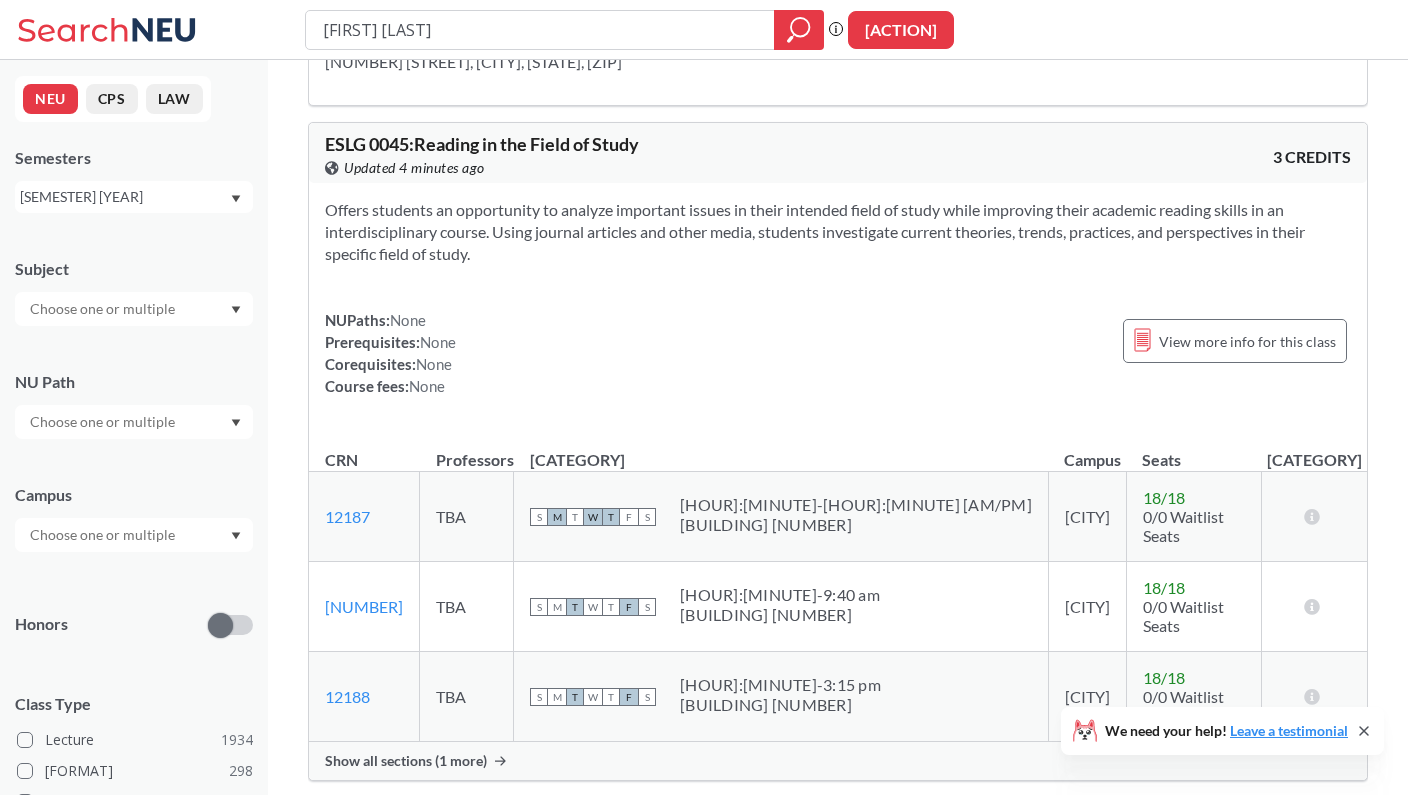 click on "[SEMESTER] [YEAR]" at bounding box center [124, 197] 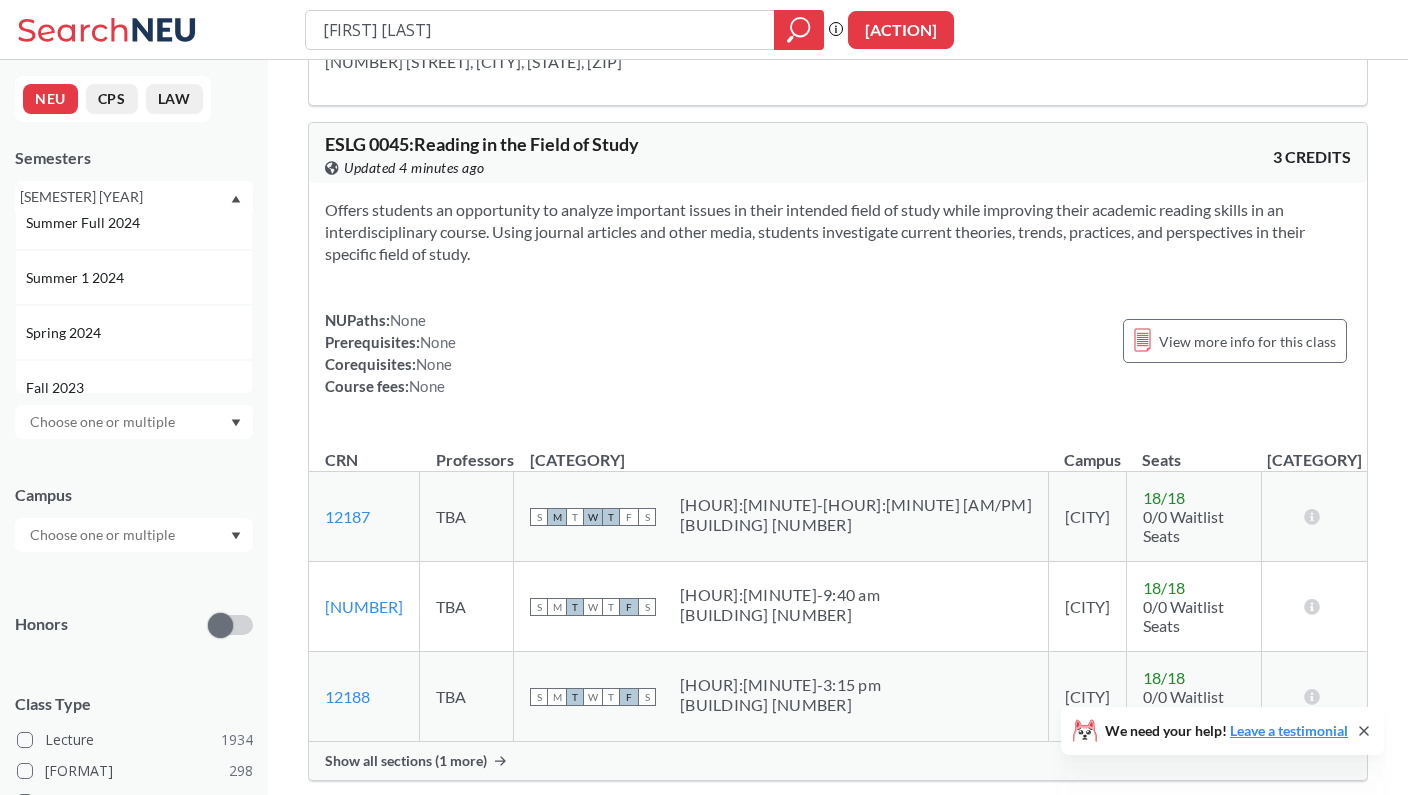 scroll, scrollTop: 424, scrollLeft: 0, axis: vertical 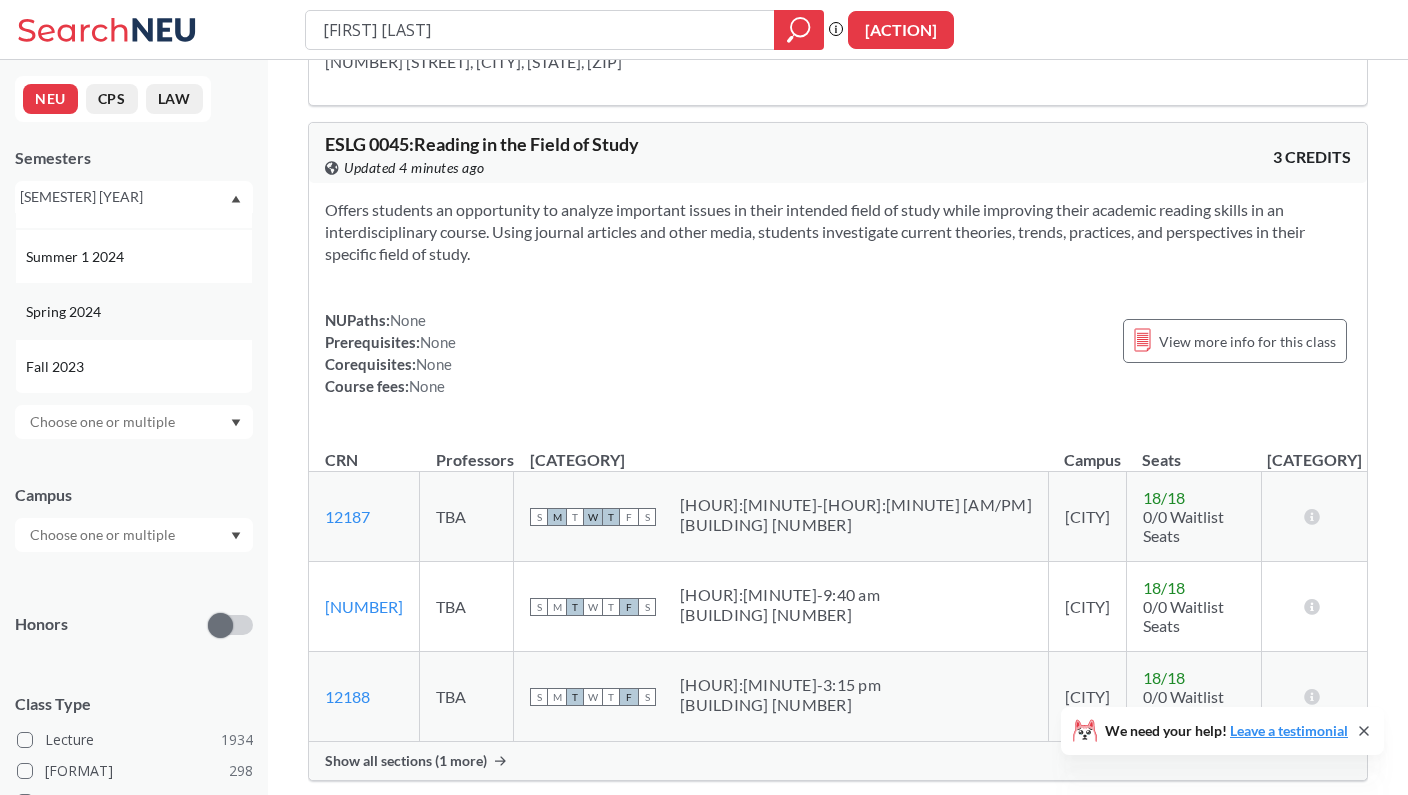 click on "Spring 2024" at bounding box center [139, 312] 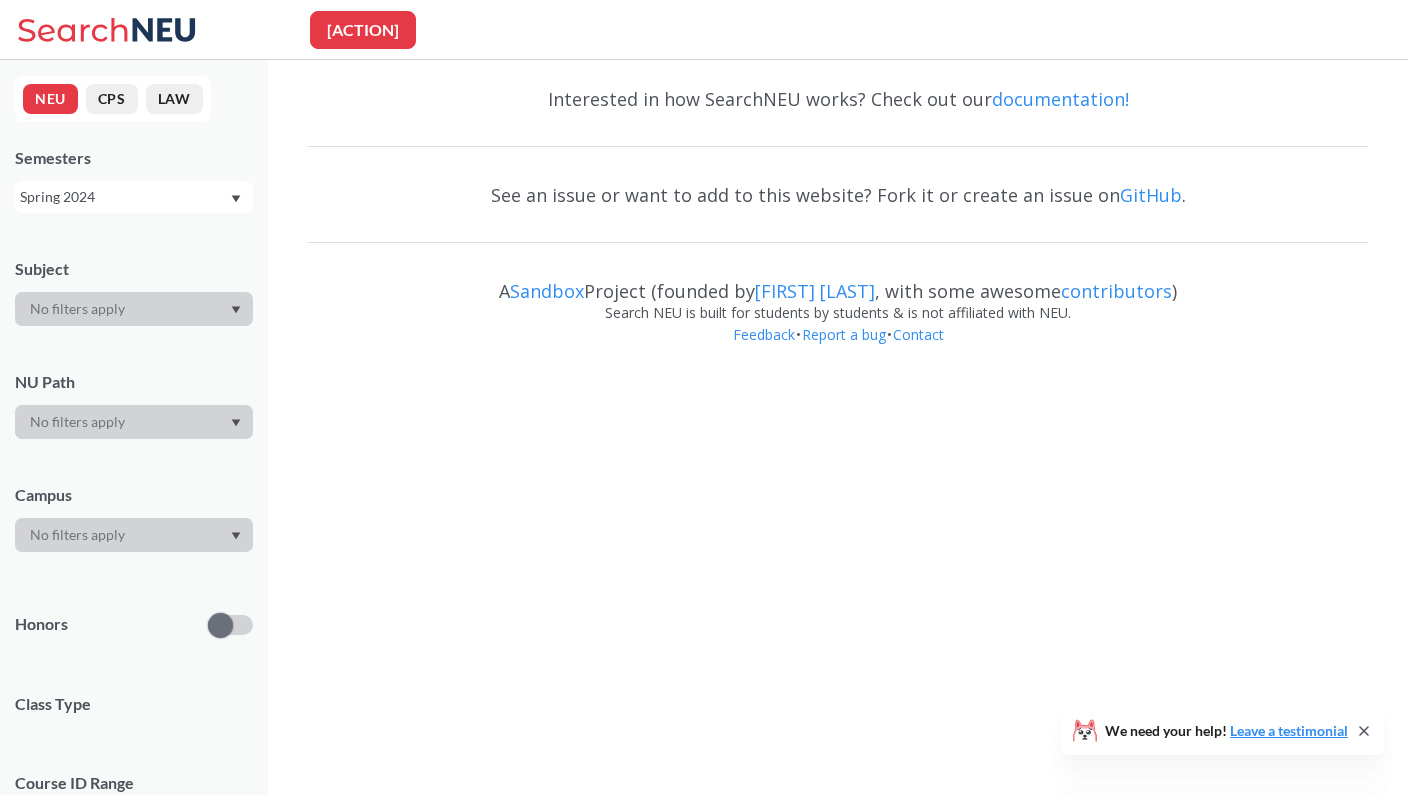 scroll, scrollTop: 0, scrollLeft: 0, axis: both 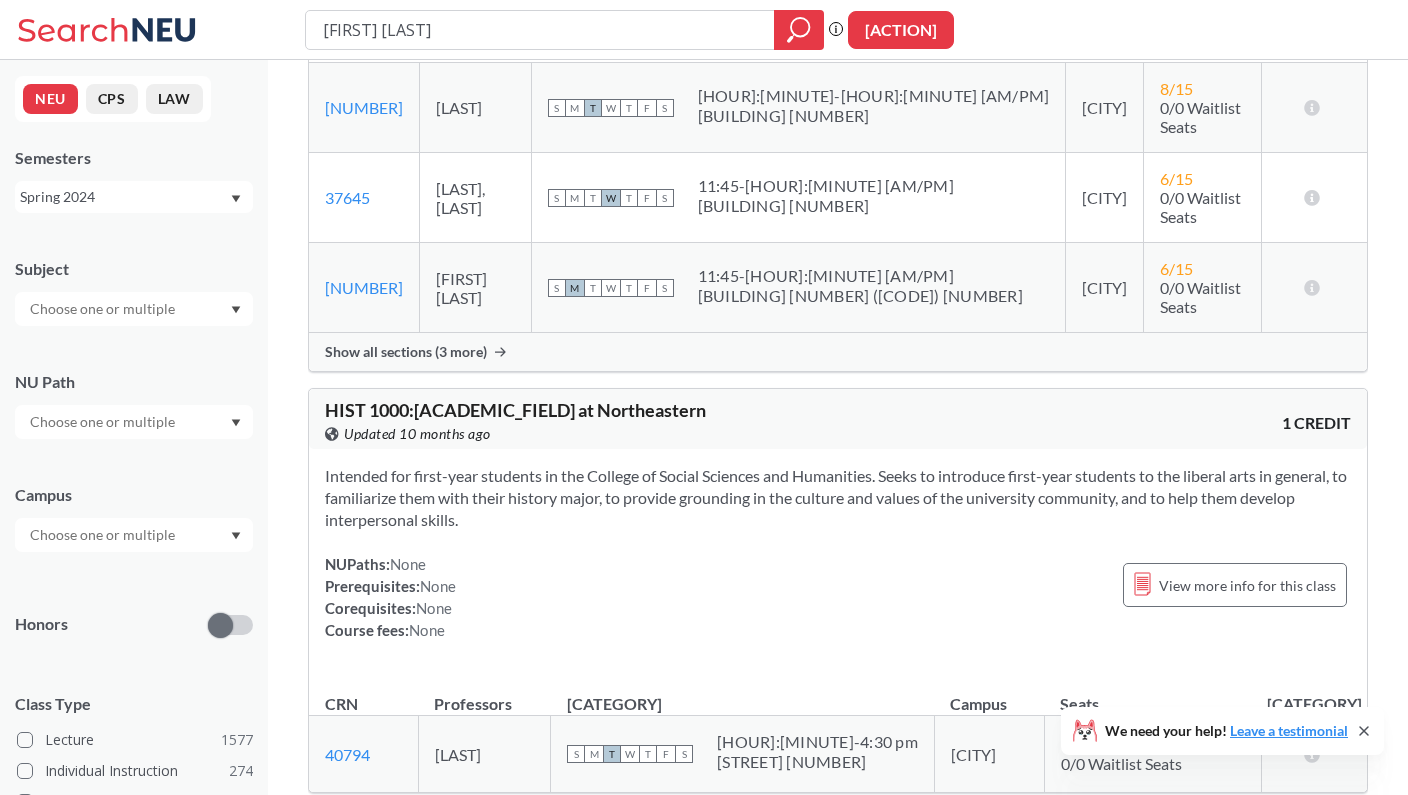 click on "Spring 2024" at bounding box center [134, 197] 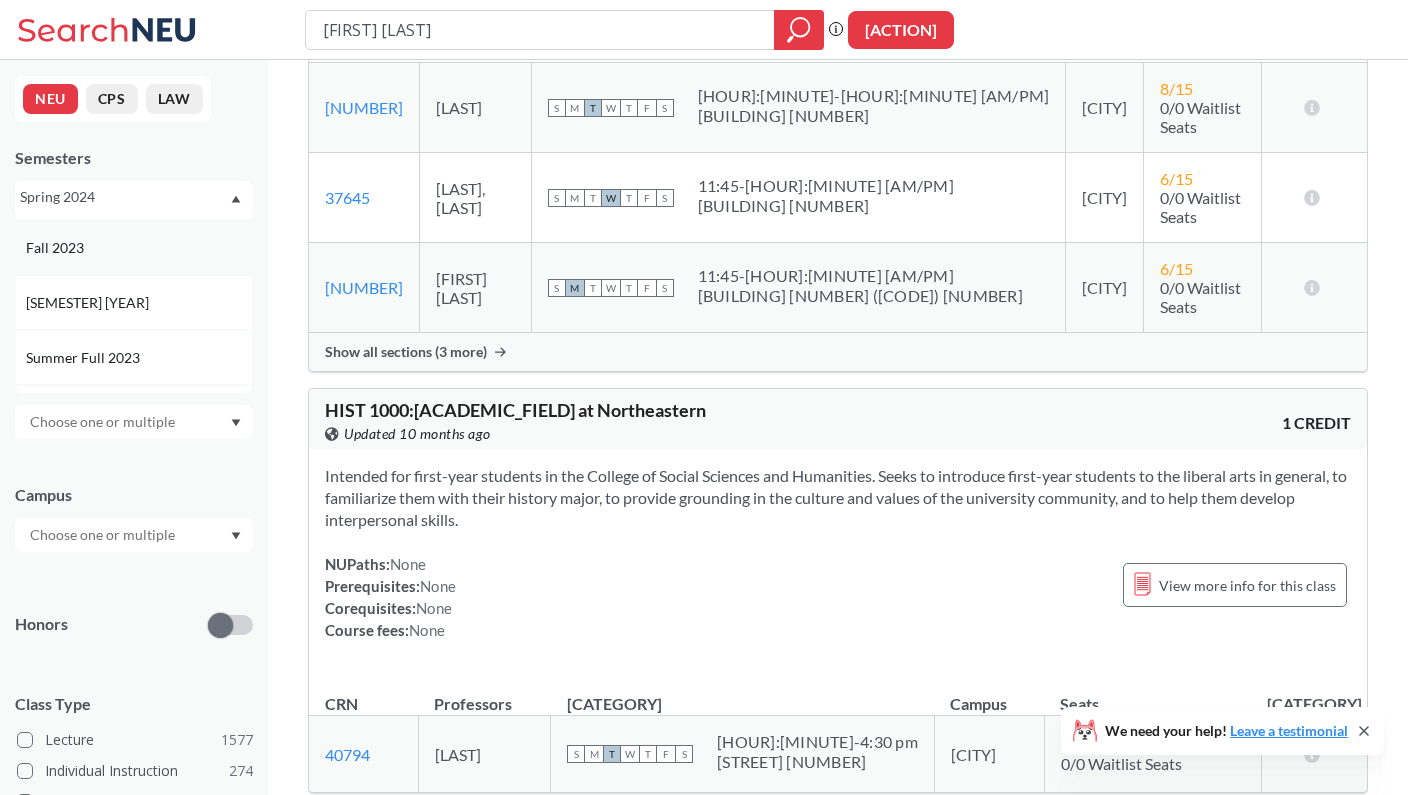 click on "Fall 2023" at bounding box center (139, 248) 